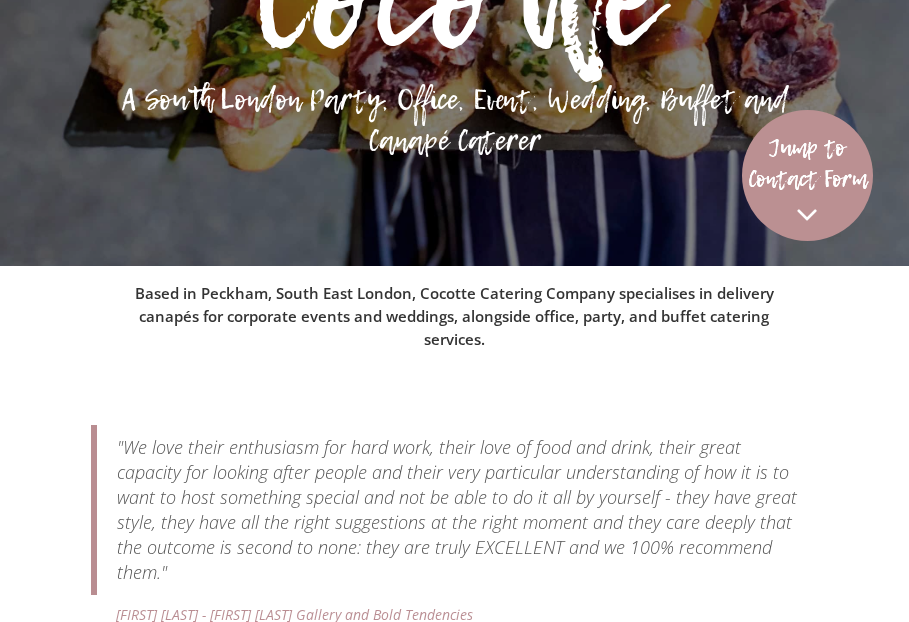 scroll, scrollTop: 0, scrollLeft: 0, axis: both 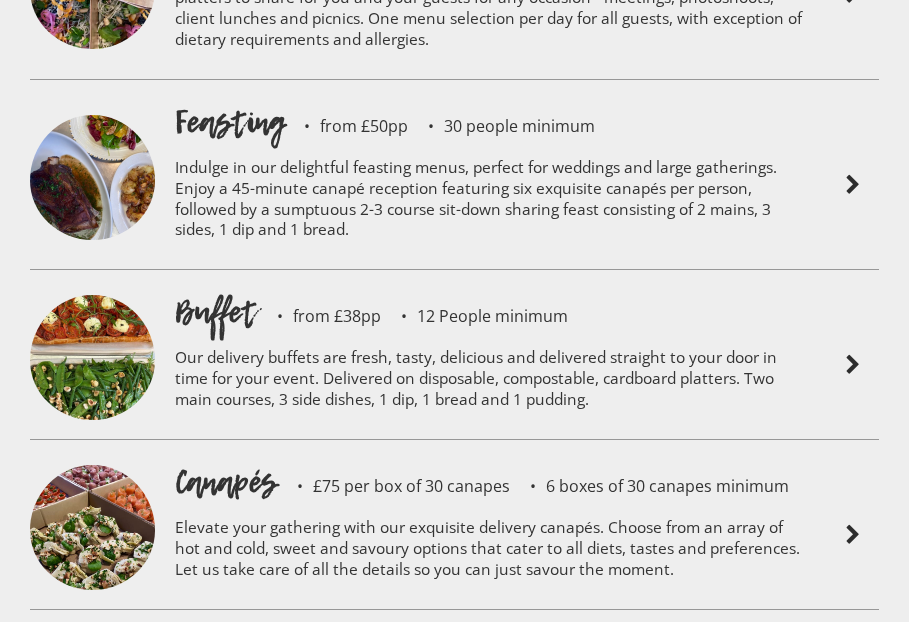 click on "Indulge in our delightful feasting menus, perfect for weddings and large gatherings. Enjoy a 45-minute canapé reception featuring six exquisite canapés per person, followed by a sumptuous 2-3 course sit-down sharing feast consisting of 2 mains, 3 sides, 1 dip and 1 bread." at bounding box center (491, 202) 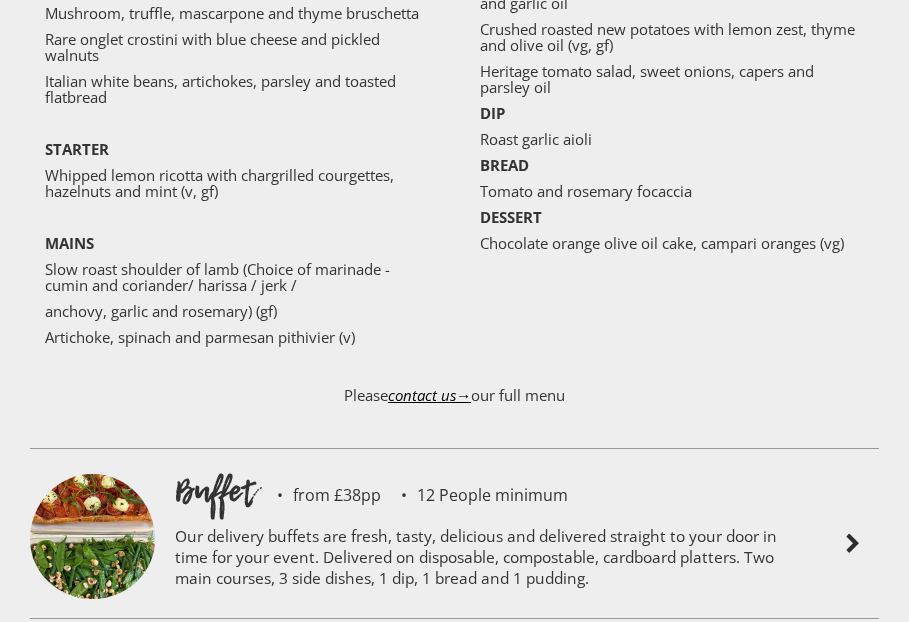 scroll, scrollTop: 4922, scrollLeft: 0, axis: vertical 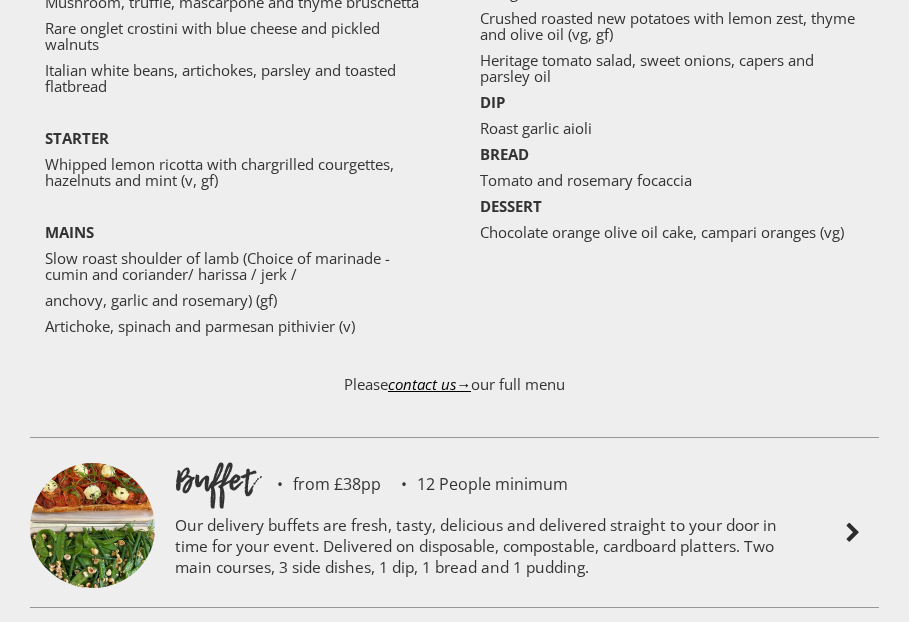 click on "contact us→" at bounding box center (429, 384) 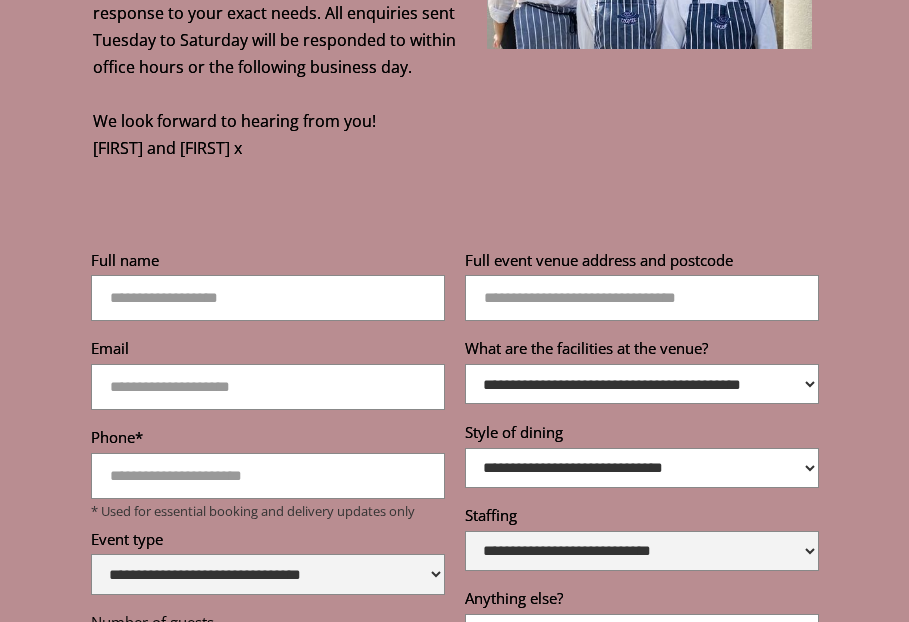 scroll, scrollTop: 7072, scrollLeft: 0, axis: vertical 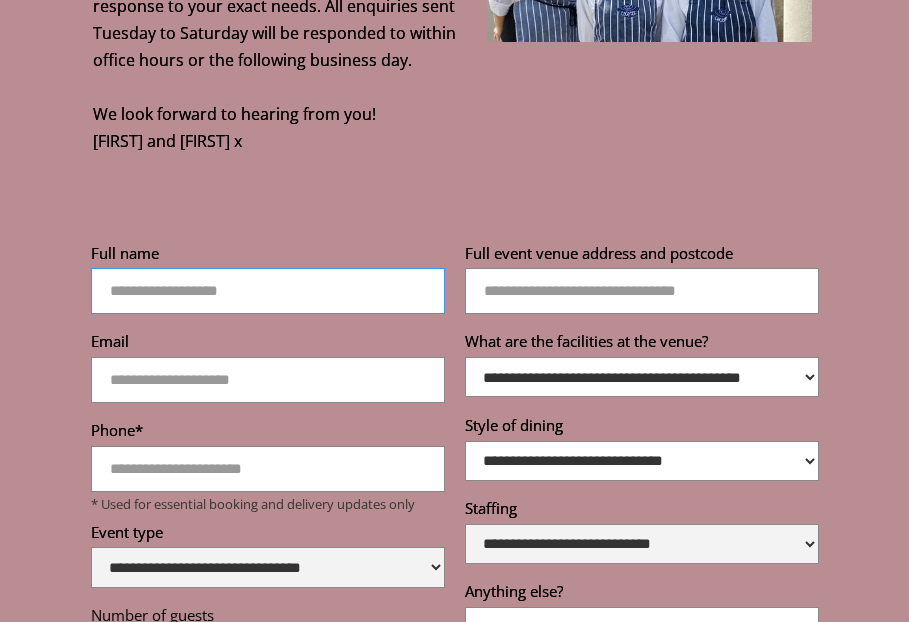 click on "Full name" at bounding box center [268, 291] 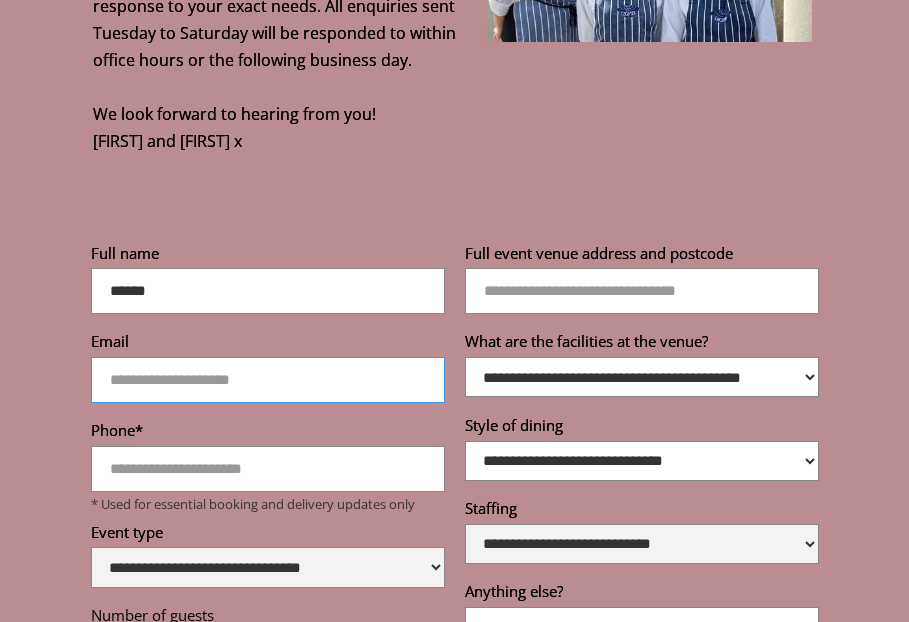 click on "Email" at bounding box center [268, 380] 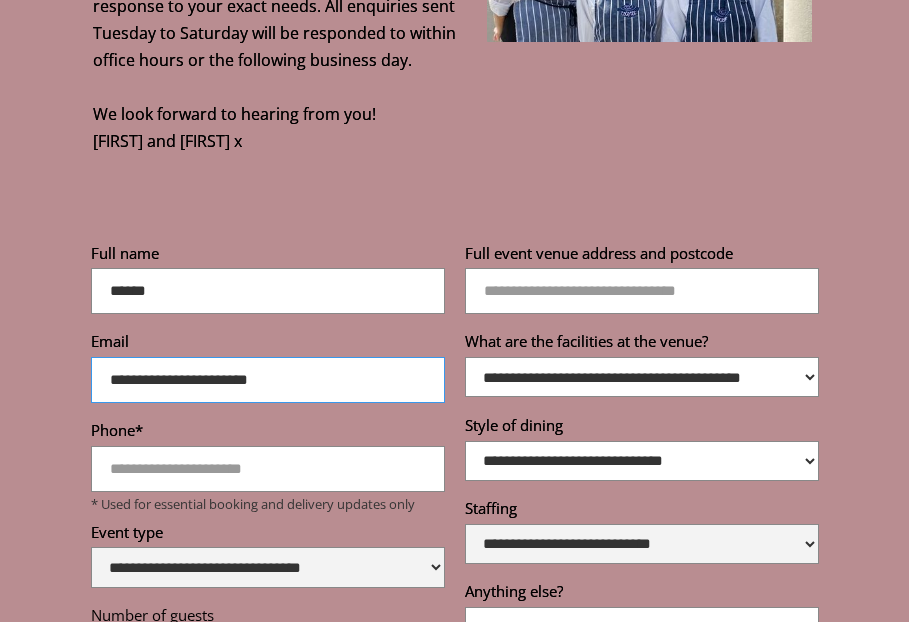 scroll, scrollTop: 7170, scrollLeft: 0, axis: vertical 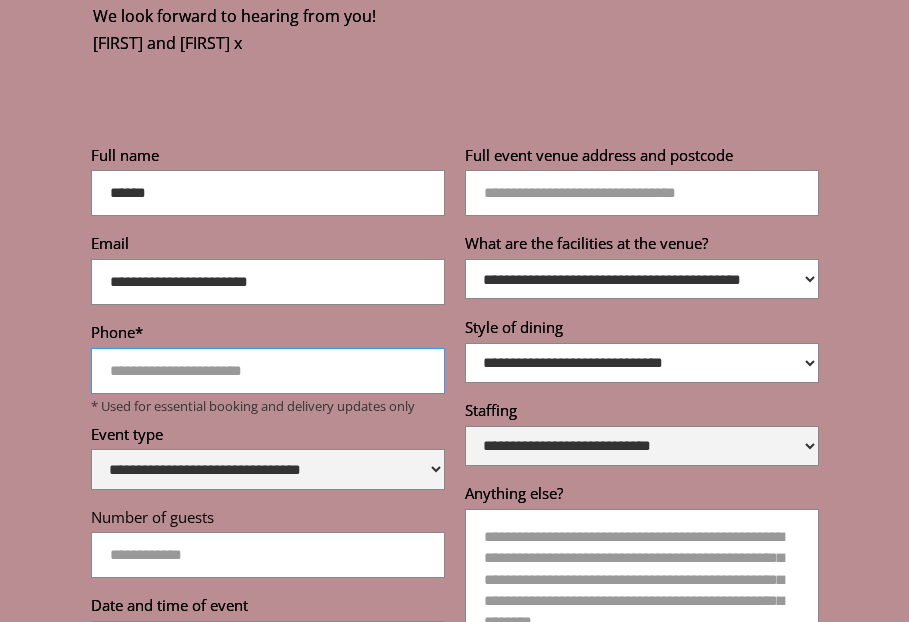 click on "Phone*" at bounding box center (268, 371) 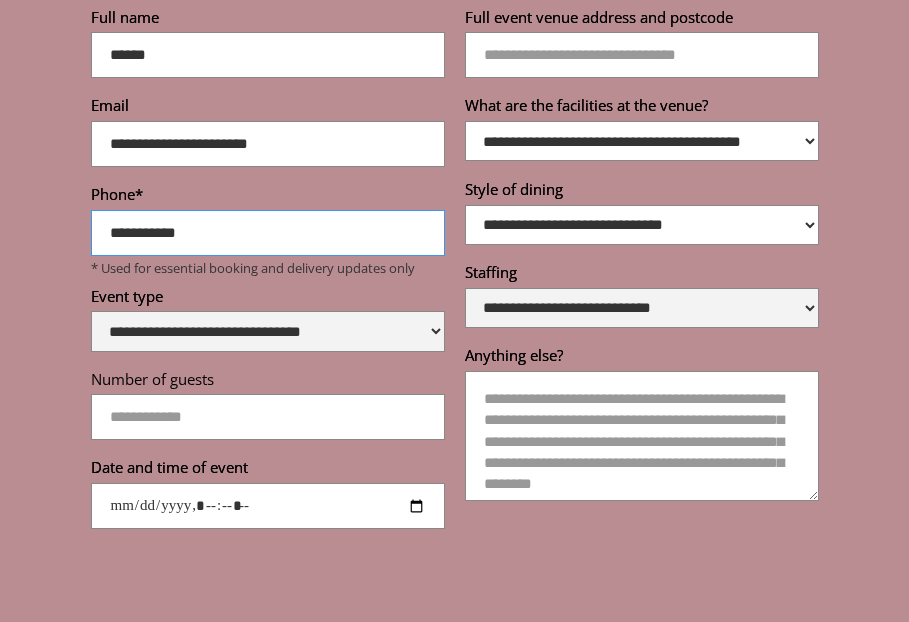 scroll, scrollTop: 7331, scrollLeft: 0, axis: vertical 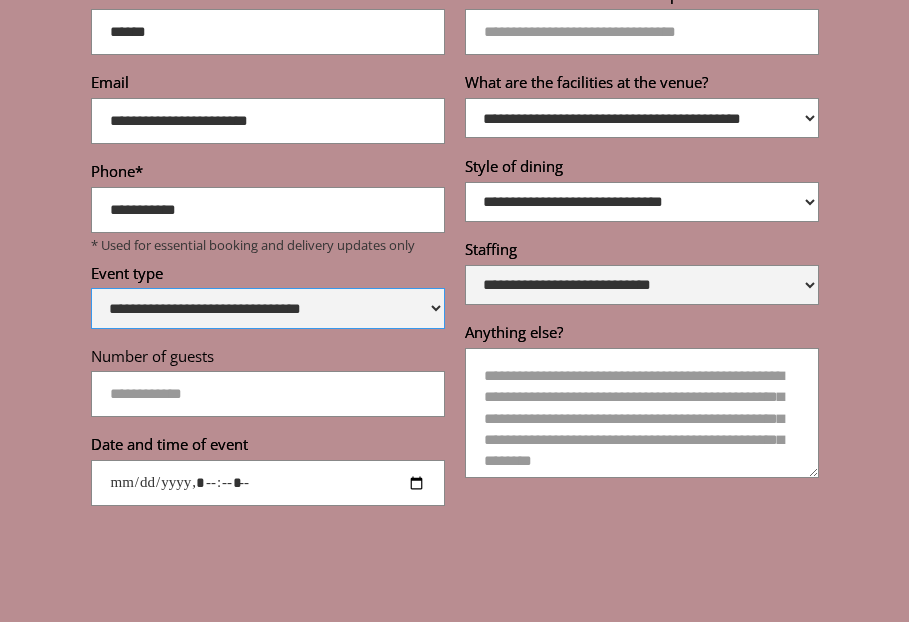click on "**********" at bounding box center (268, 308) 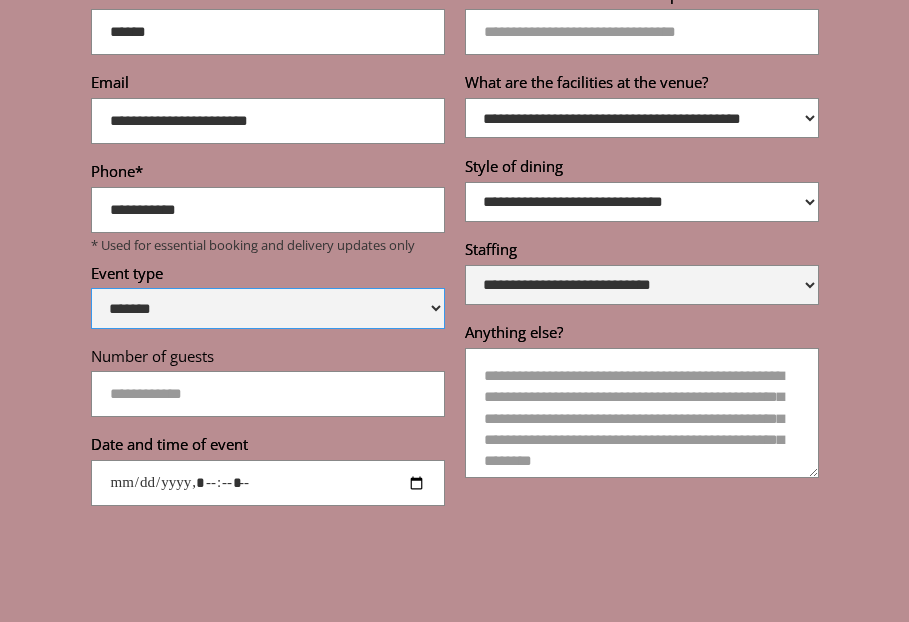 scroll, scrollTop: 7367, scrollLeft: 0, axis: vertical 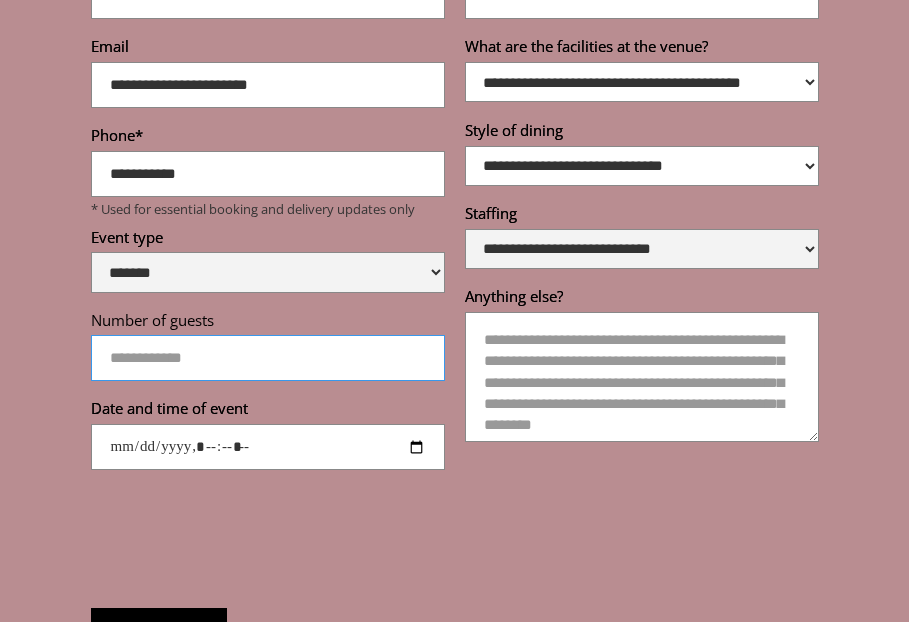 click on "Number of guests" at bounding box center (268, 358) 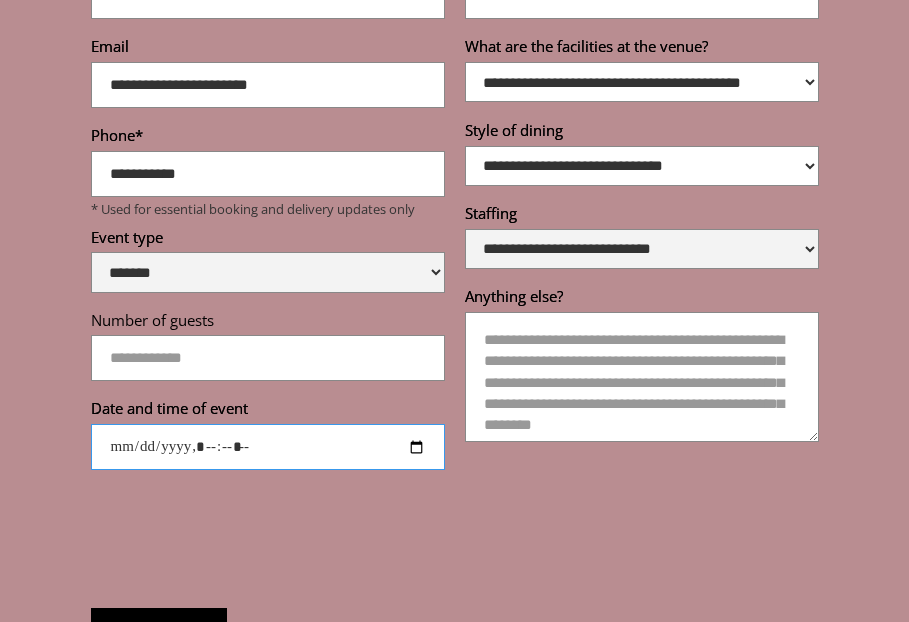 click on "Date and time of event" at bounding box center (268, 447) 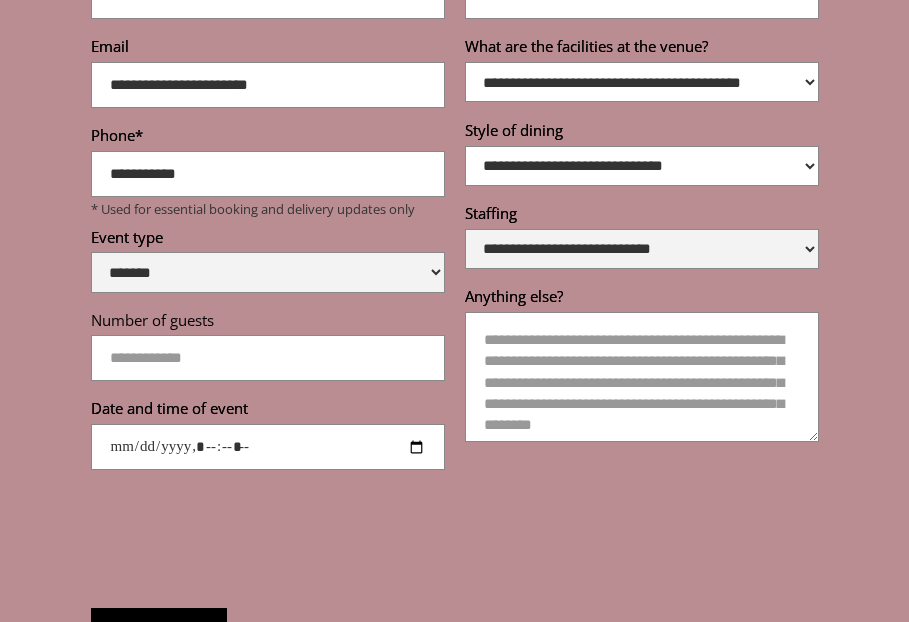 type on "**********" 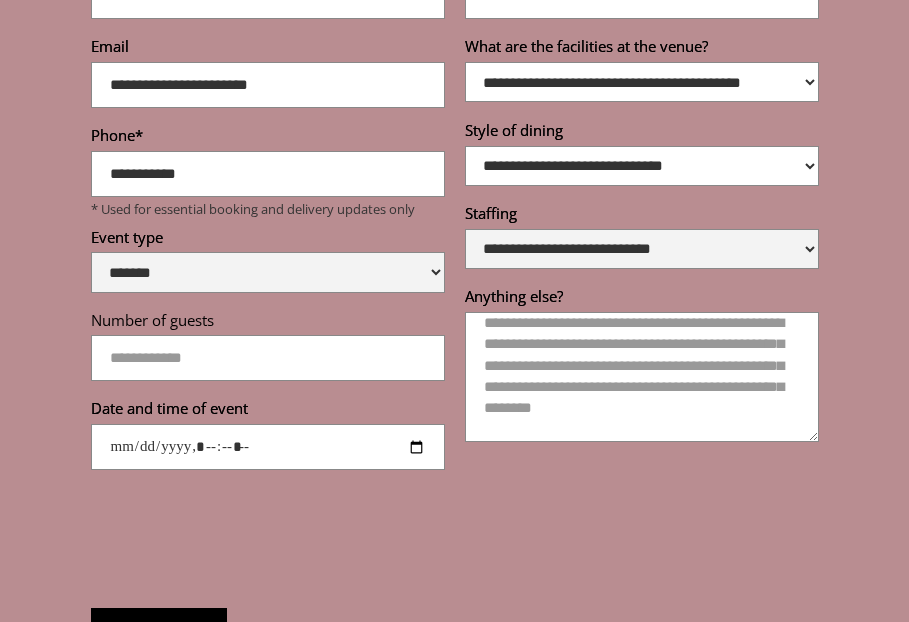 scroll, scrollTop: 12, scrollLeft: 0, axis: vertical 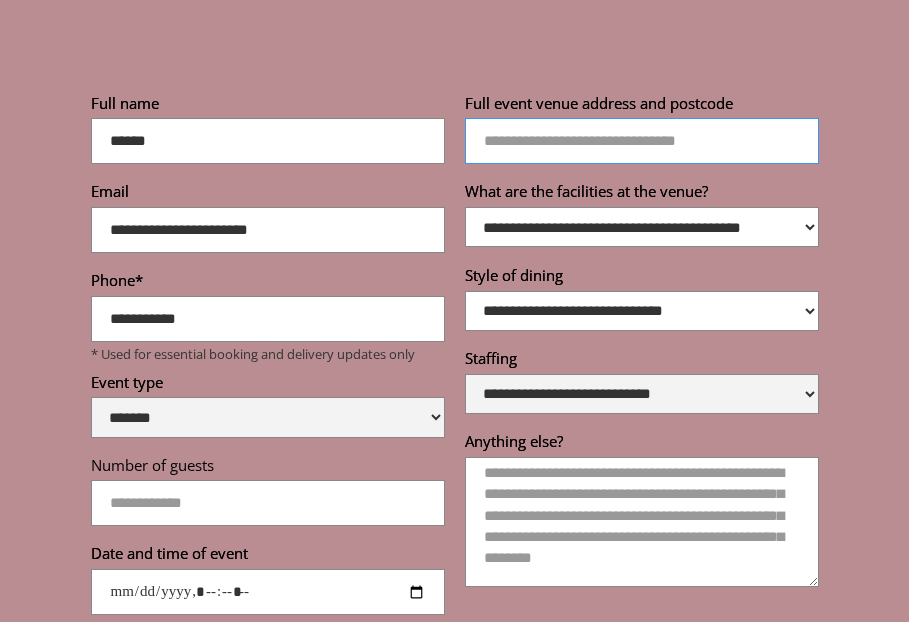 click on "Full event venue address and postcode" at bounding box center (642, 141) 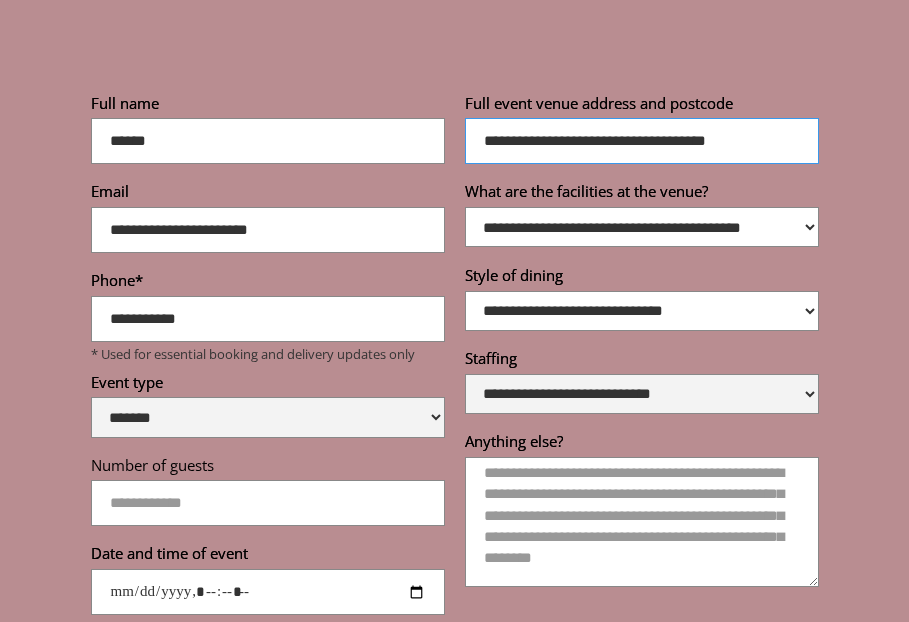 type on "**********" 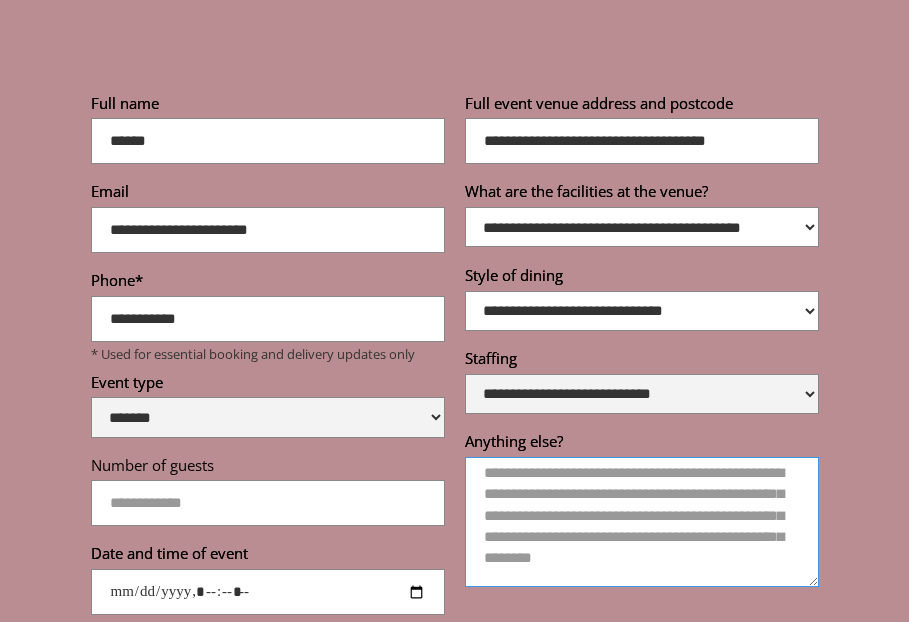 click on "Anything else?" at bounding box center (642, 522) 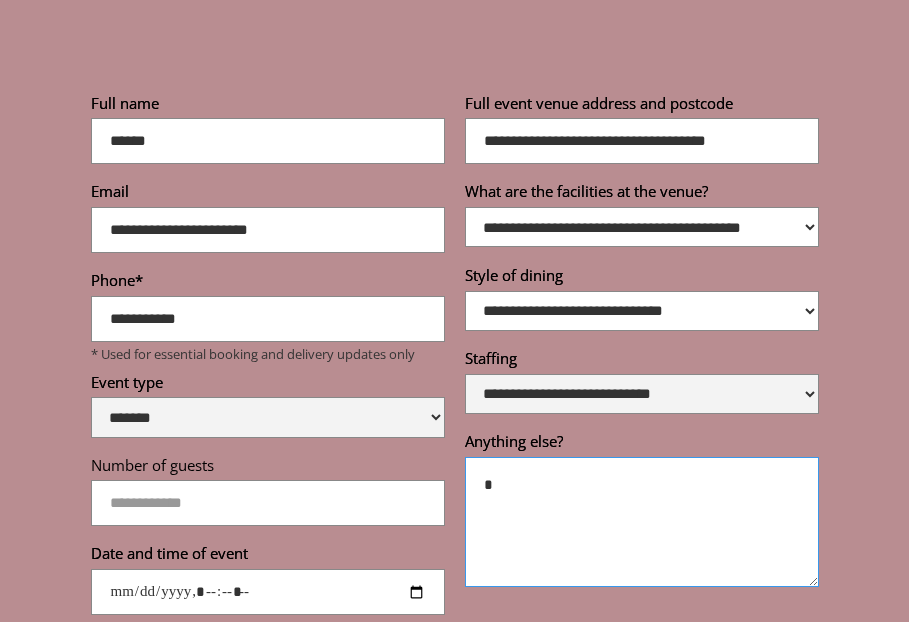 scroll, scrollTop: 0, scrollLeft: 0, axis: both 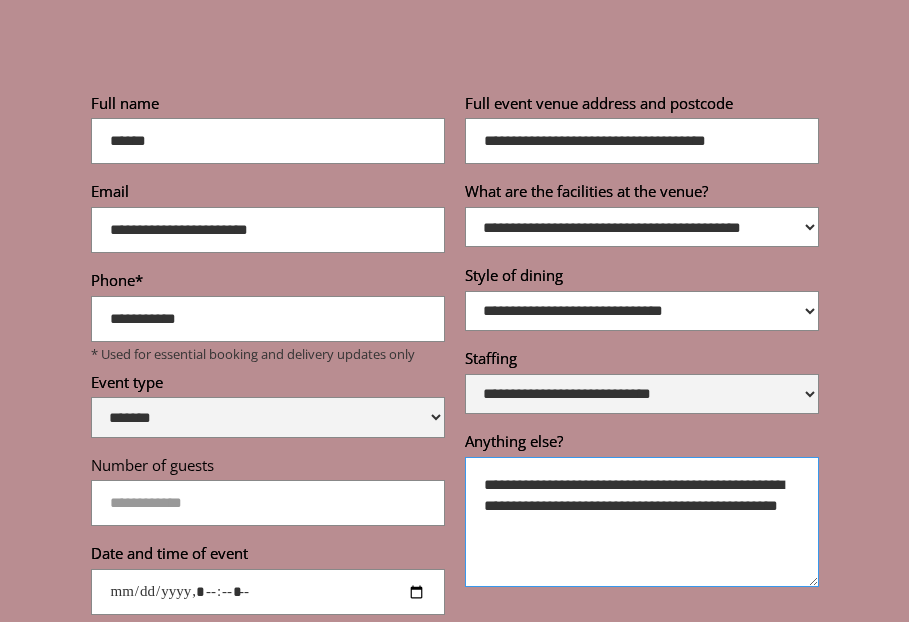 type on "**********" 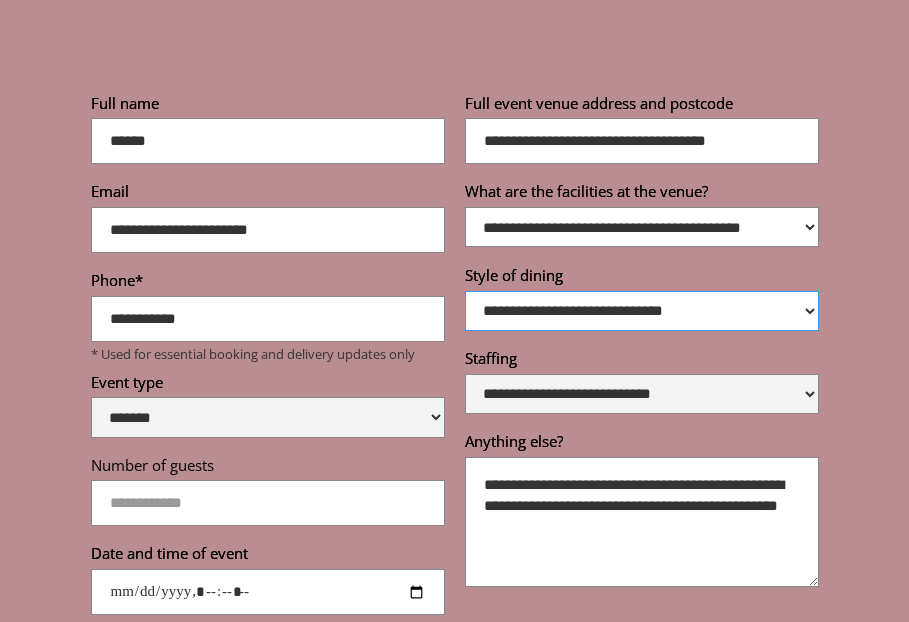 click on "**********" at bounding box center (642, 311) 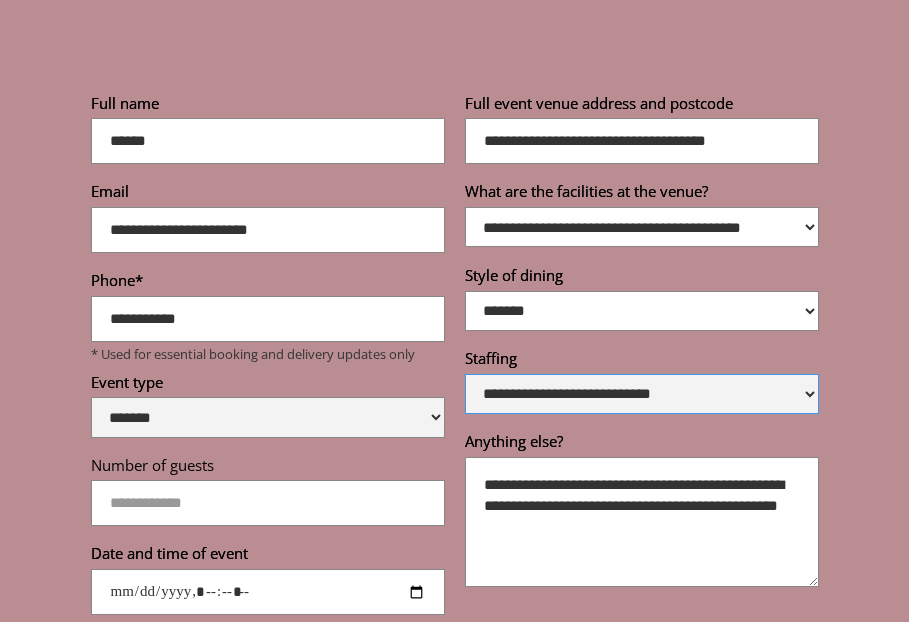 click on "**********" at bounding box center [642, 394] 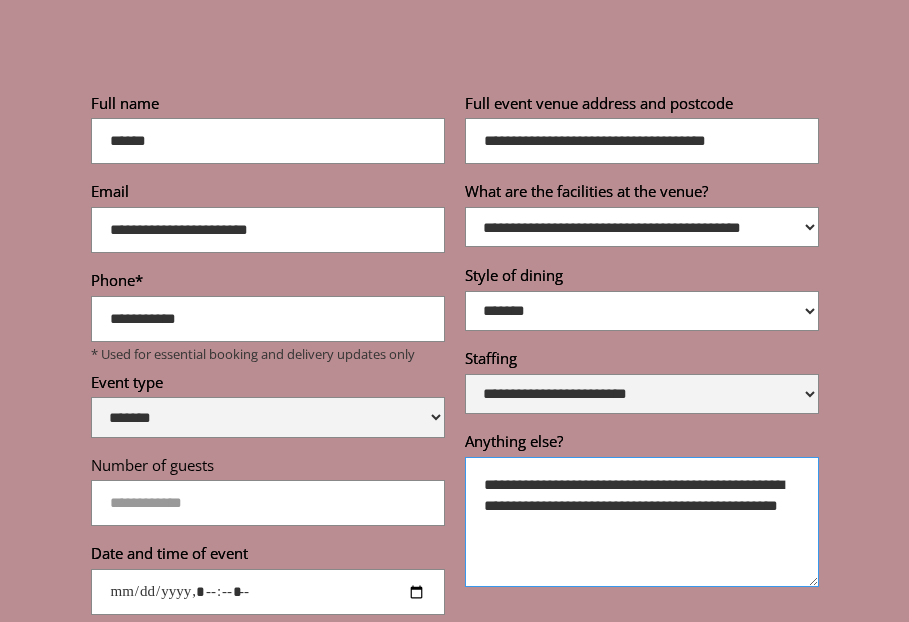 click on "**********" at bounding box center (642, 522) 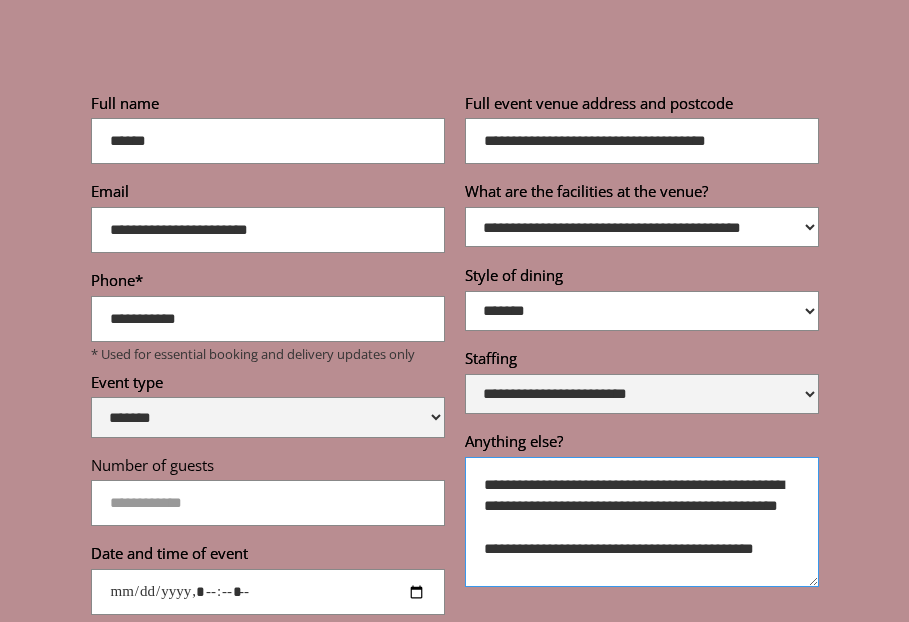 scroll, scrollTop: 17, scrollLeft: 0, axis: vertical 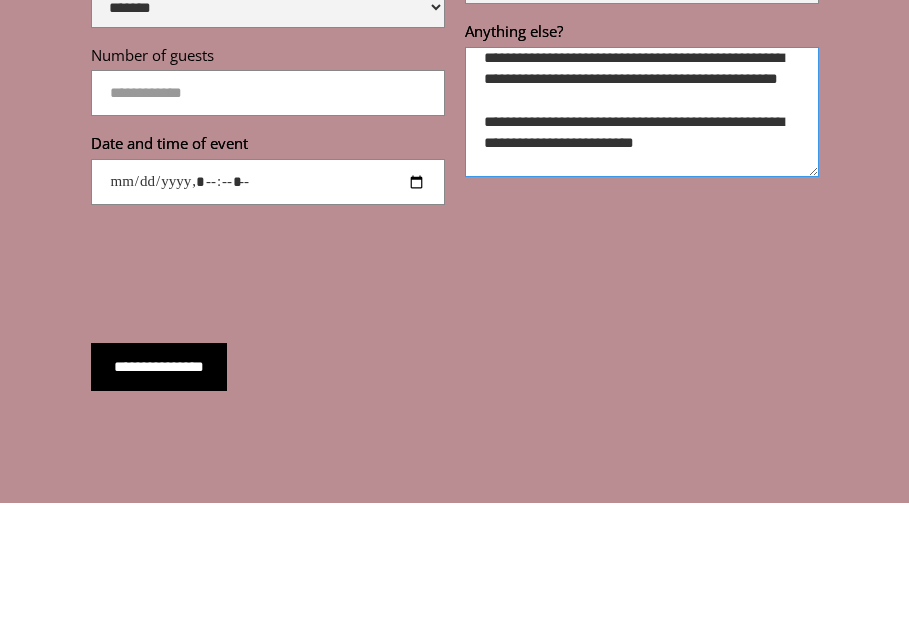 click on "**********" at bounding box center [642, 112] 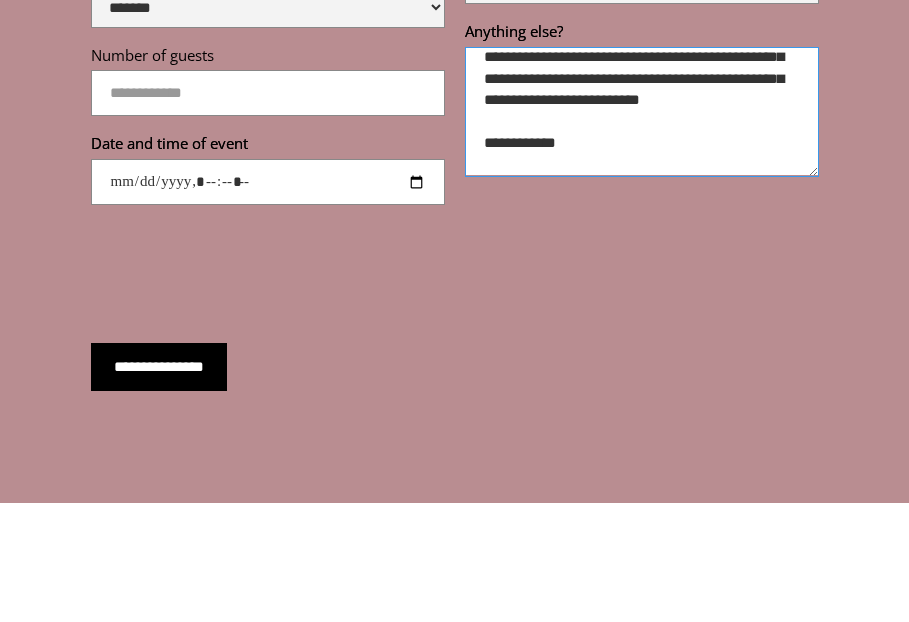 scroll, scrollTop: 124, scrollLeft: 0, axis: vertical 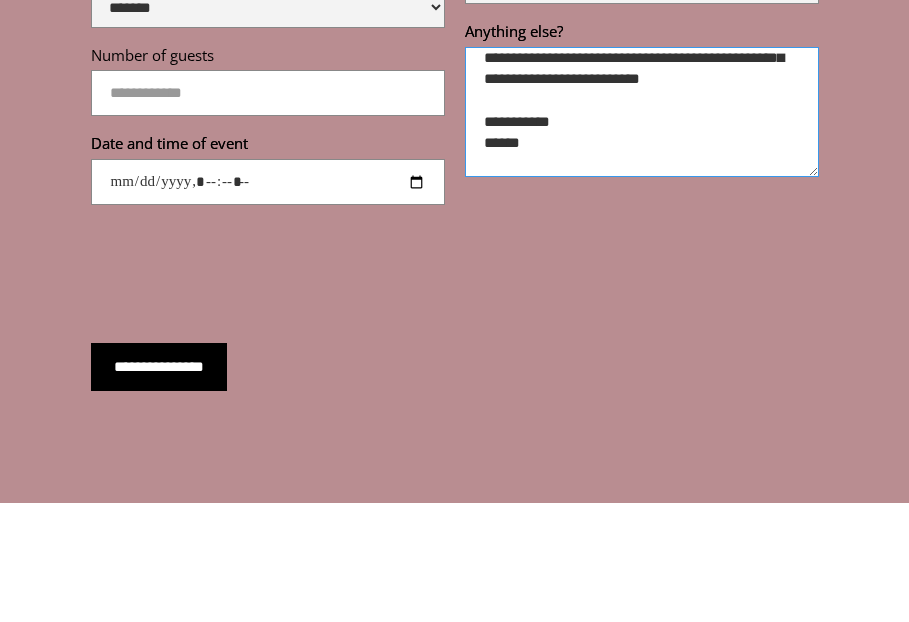 type on "**********" 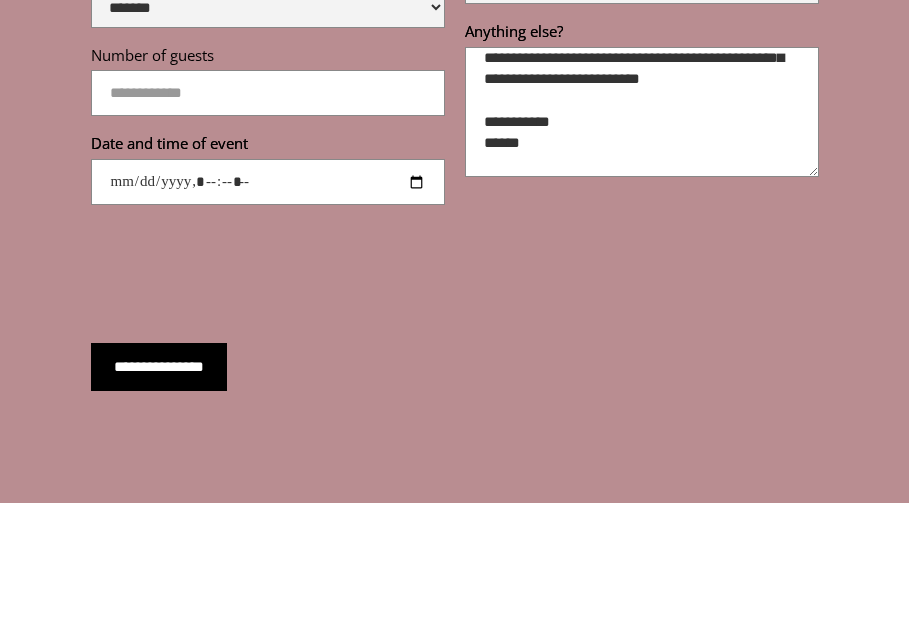 click on "**********" at bounding box center (159, 367) 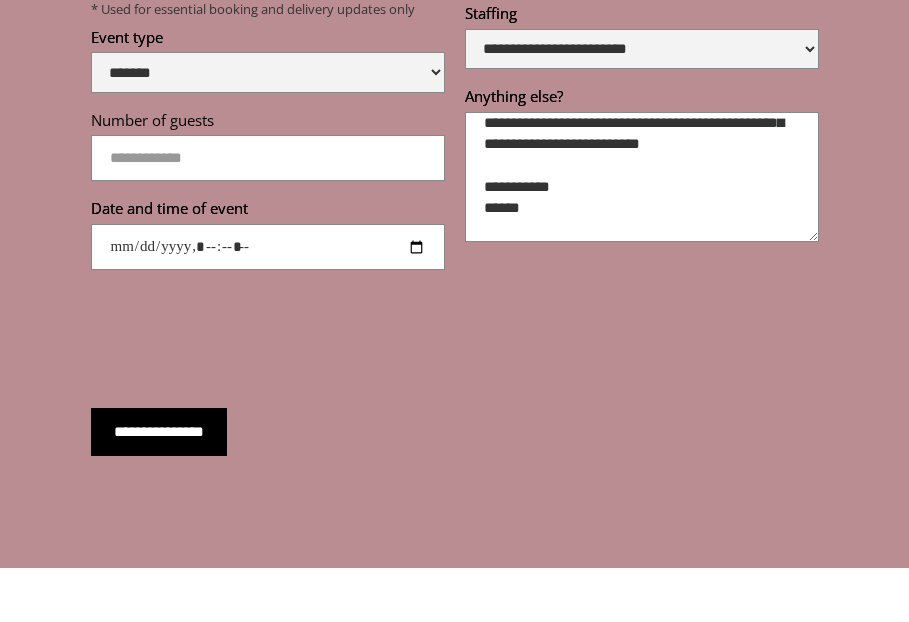 scroll, scrollTop: 7572, scrollLeft: 0, axis: vertical 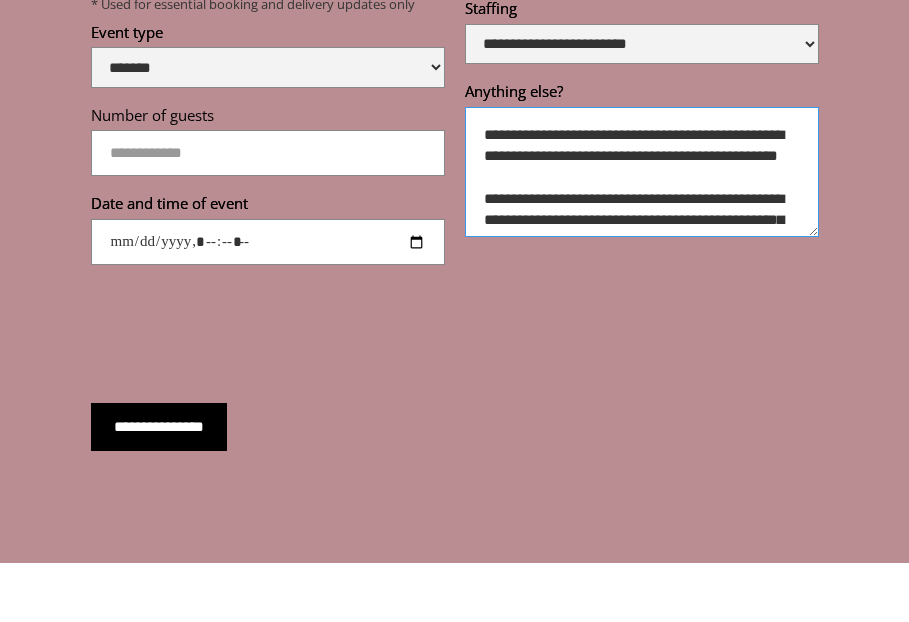 drag, startPoint x: 615, startPoint y: 256, endPoint x: 455, endPoint y: 115, distance: 213.26276 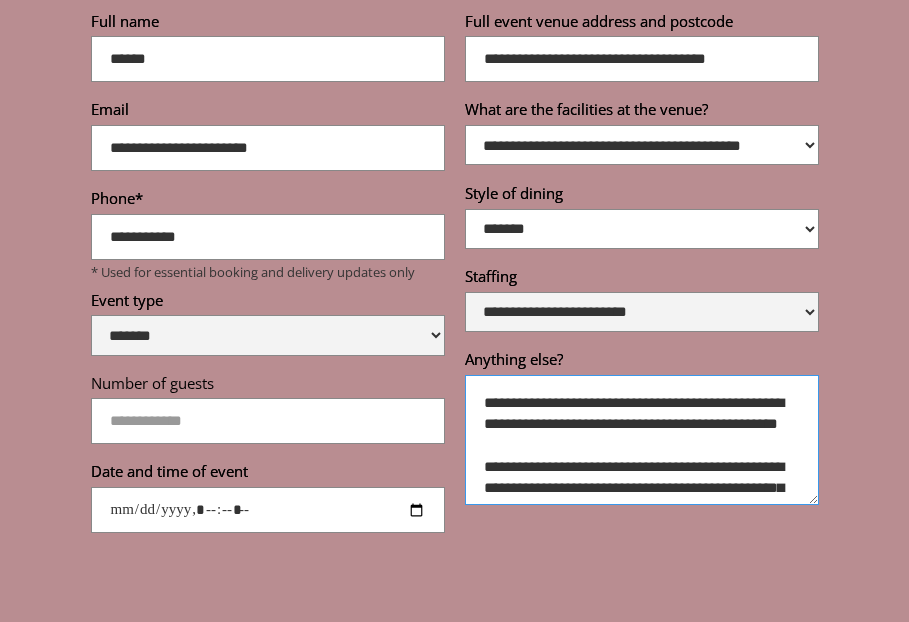 scroll, scrollTop: 7301, scrollLeft: 0, axis: vertical 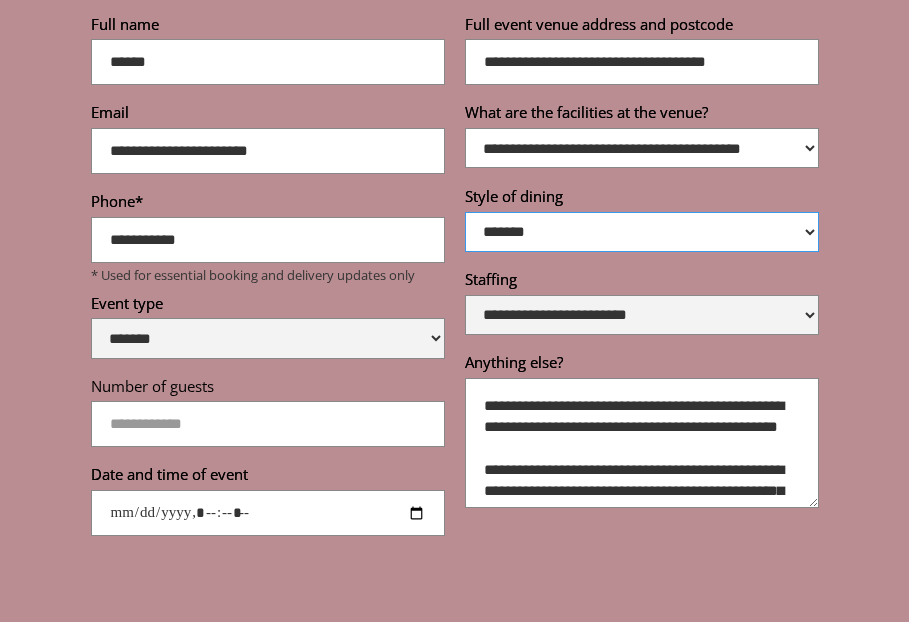 click on "**********" at bounding box center [642, 232] 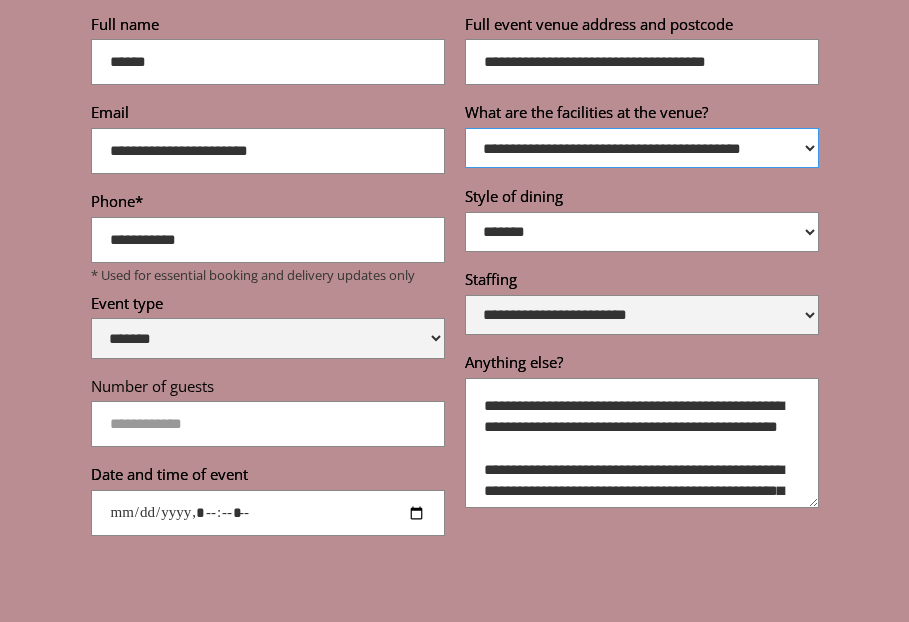 click on "**********" at bounding box center [642, 148] 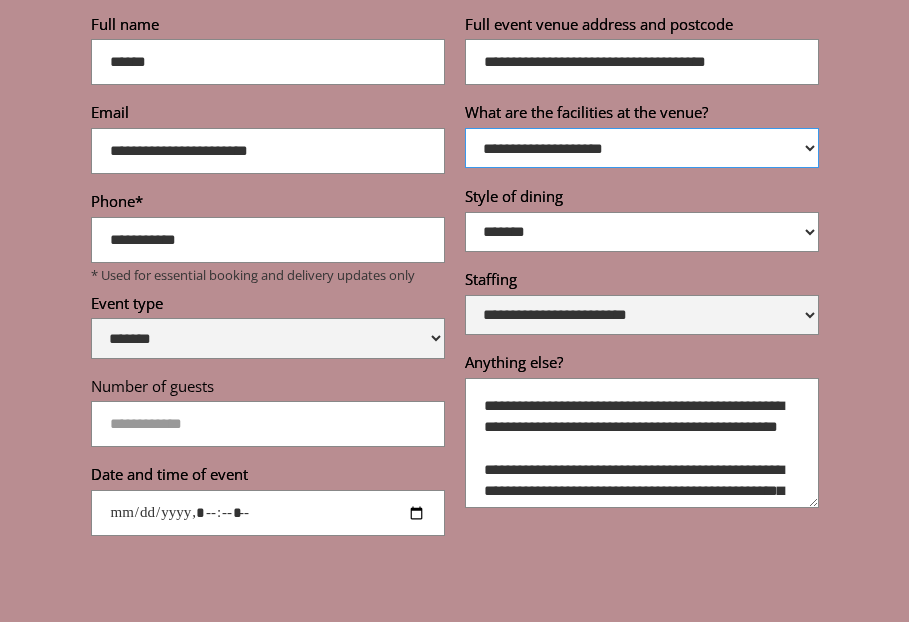 click on "**********" at bounding box center (642, 148) 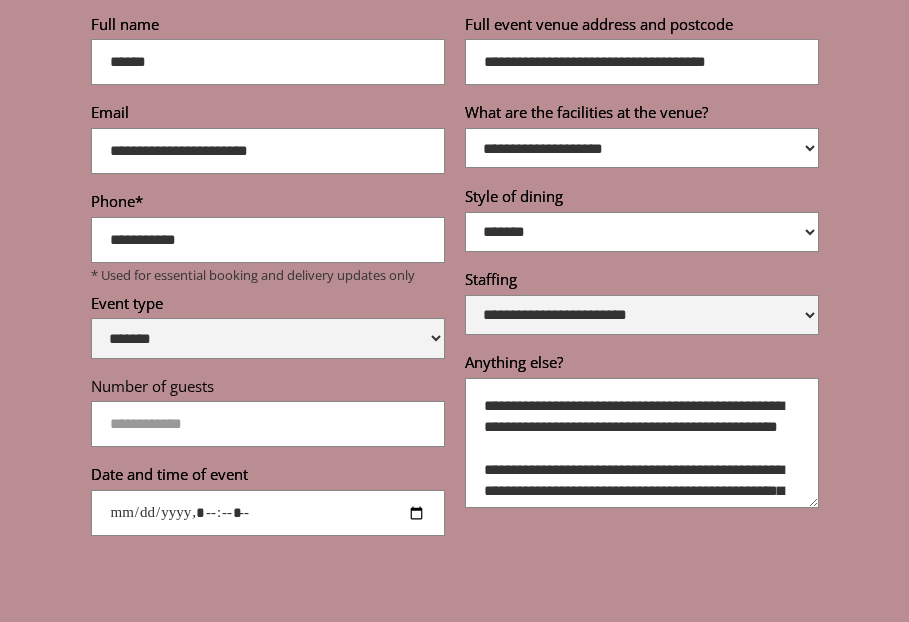 click on "**********" at bounding box center (455, 290) 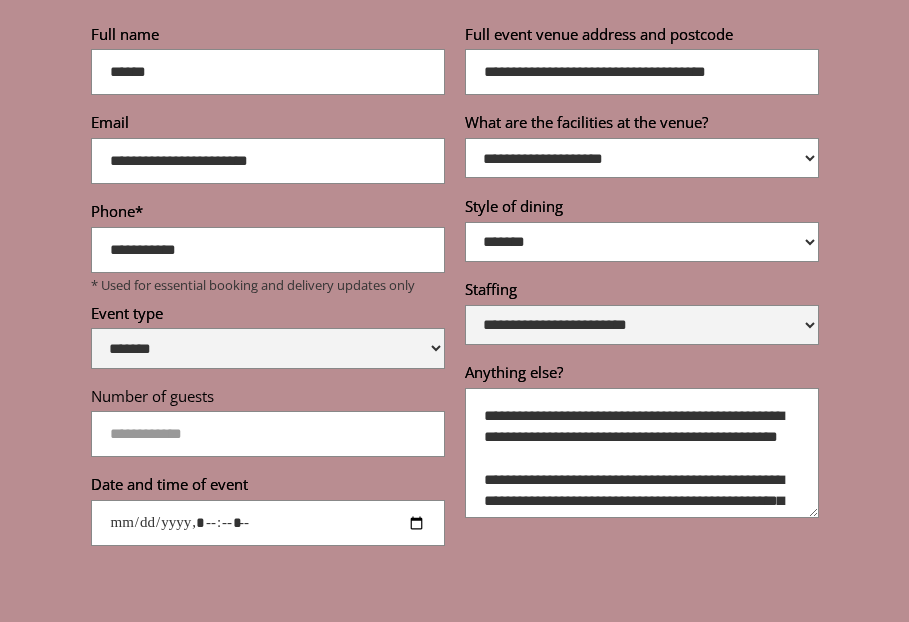 scroll, scrollTop: 7289, scrollLeft: 0, axis: vertical 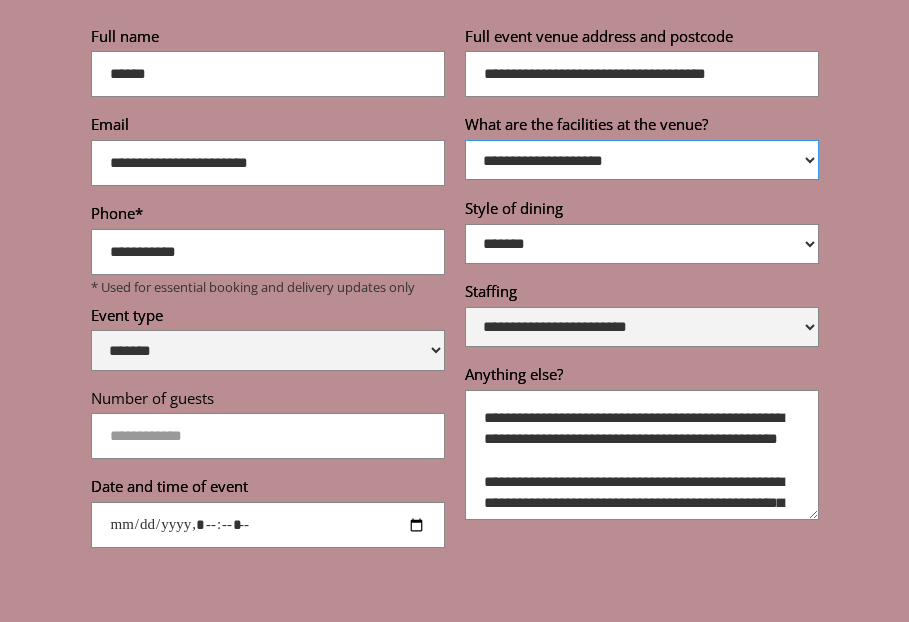 click on "**********" at bounding box center (642, 160) 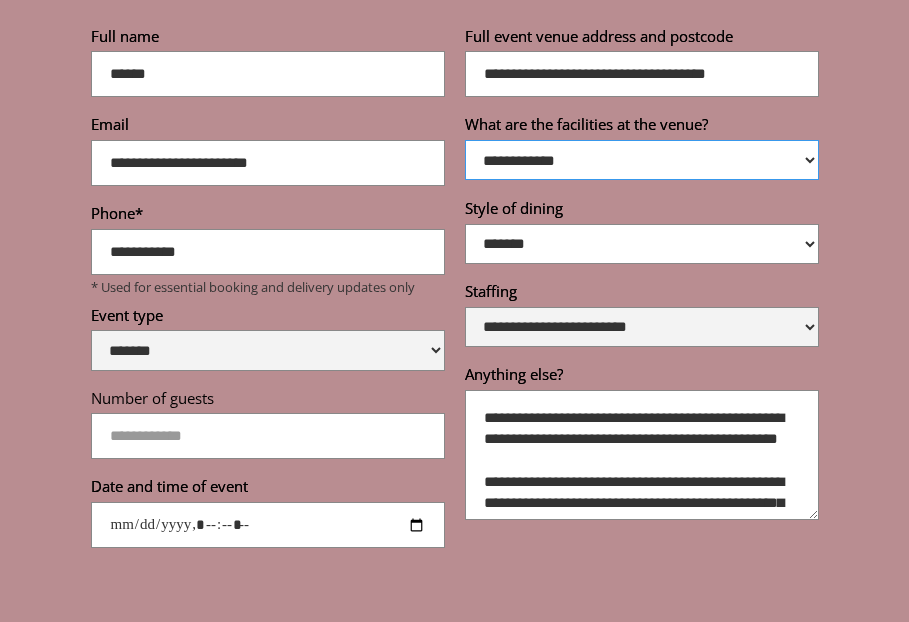 click on "**********" at bounding box center (642, 160) 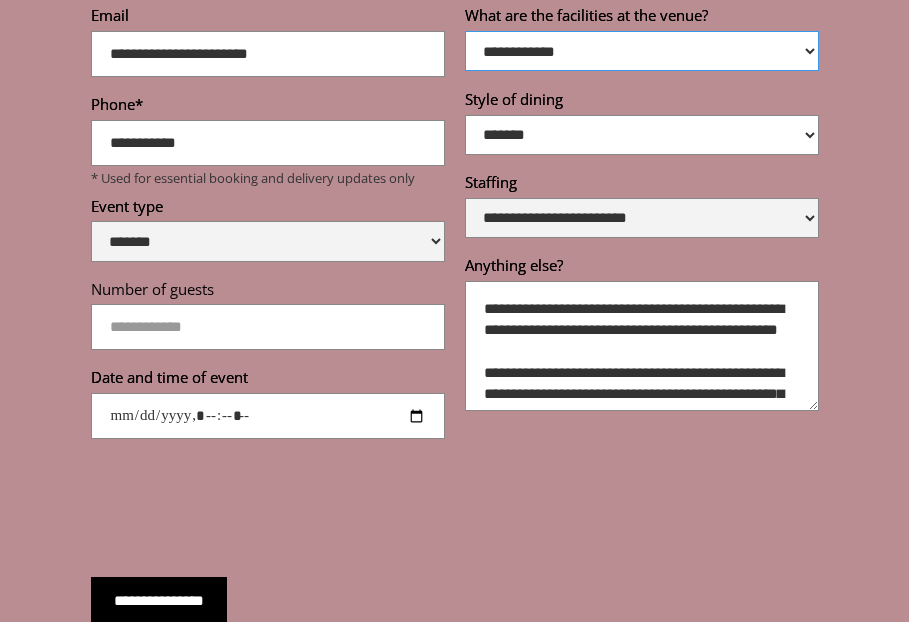 scroll, scrollTop: 7407, scrollLeft: 0, axis: vertical 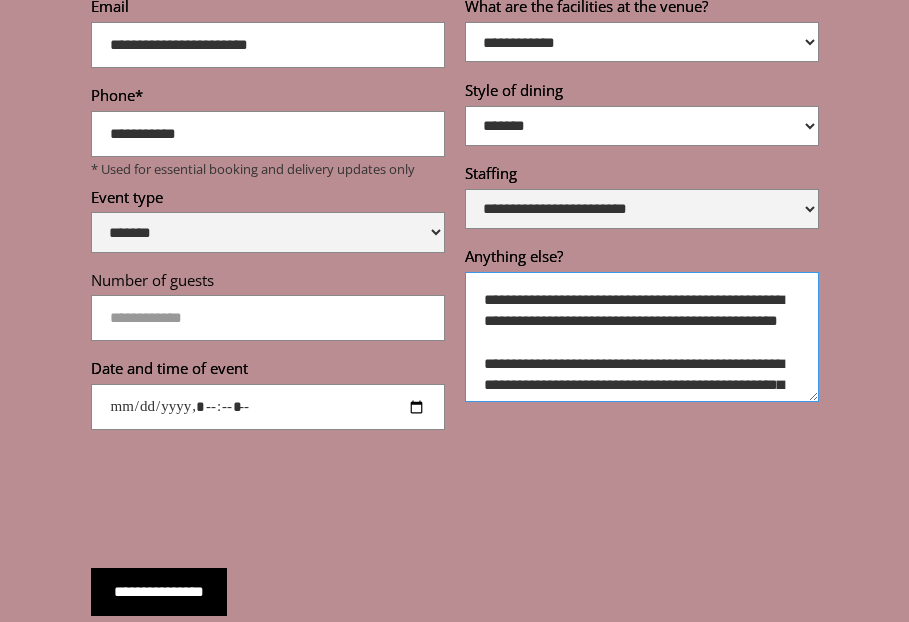 click on "**********" at bounding box center (642, 337) 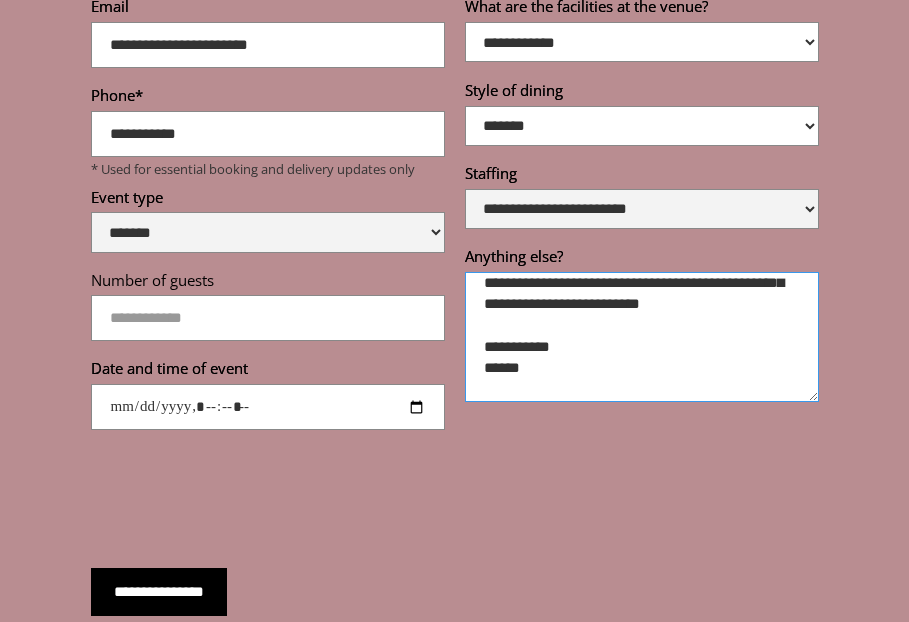 scroll, scrollTop: 146, scrollLeft: 0, axis: vertical 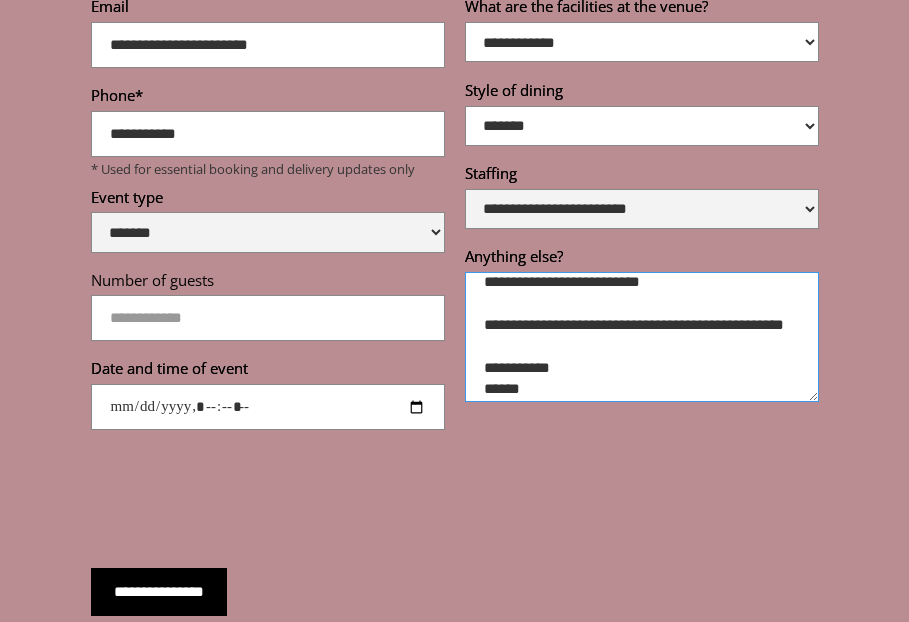 click on "**********" at bounding box center [642, 337] 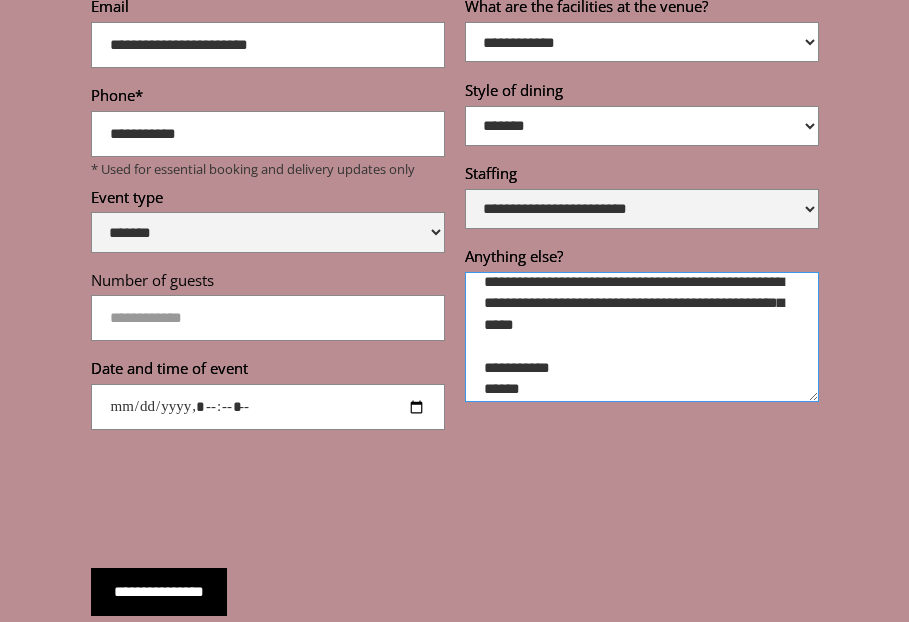 scroll, scrollTop: 232, scrollLeft: 0, axis: vertical 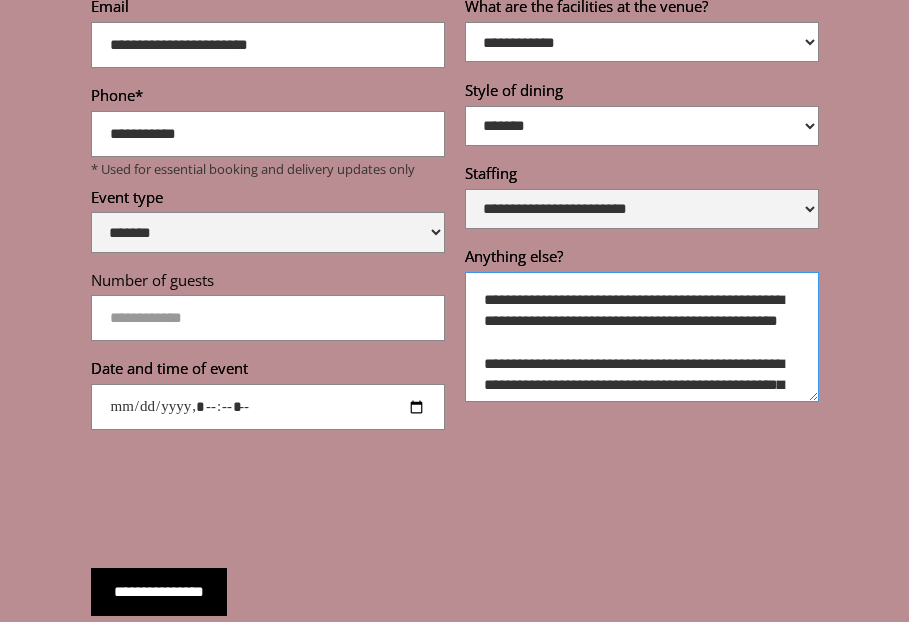drag, startPoint x: 617, startPoint y: 421, endPoint x: 451, endPoint y: 250, distance: 238.32121 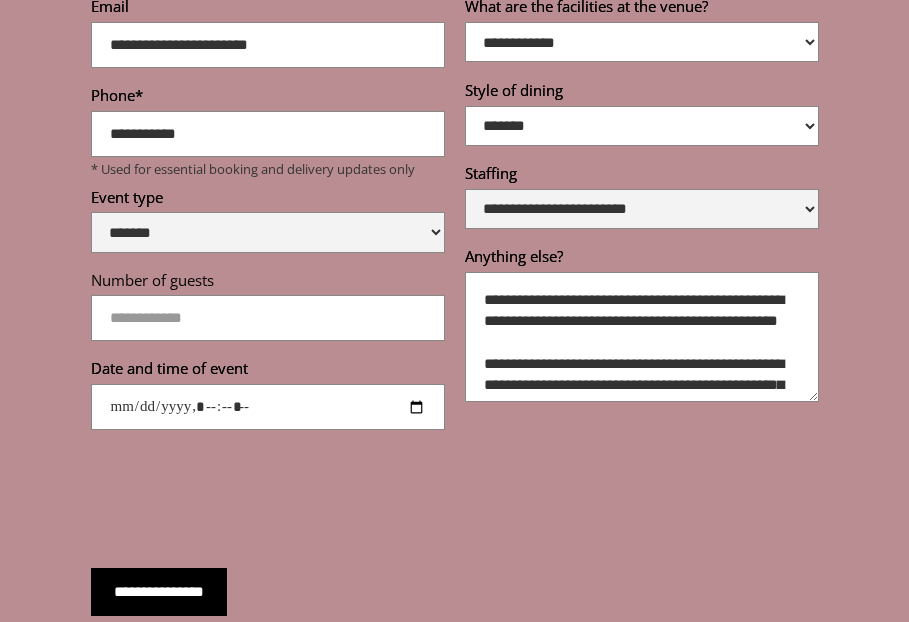 click on "**********" at bounding box center (455, 184) 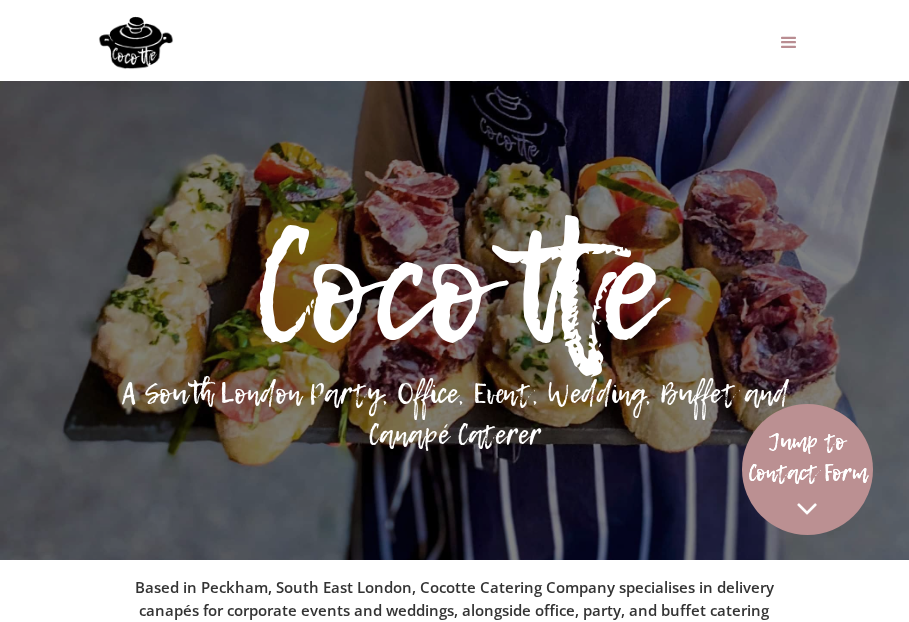 scroll, scrollTop: 6892, scrollLeft: 0, axis: vertical 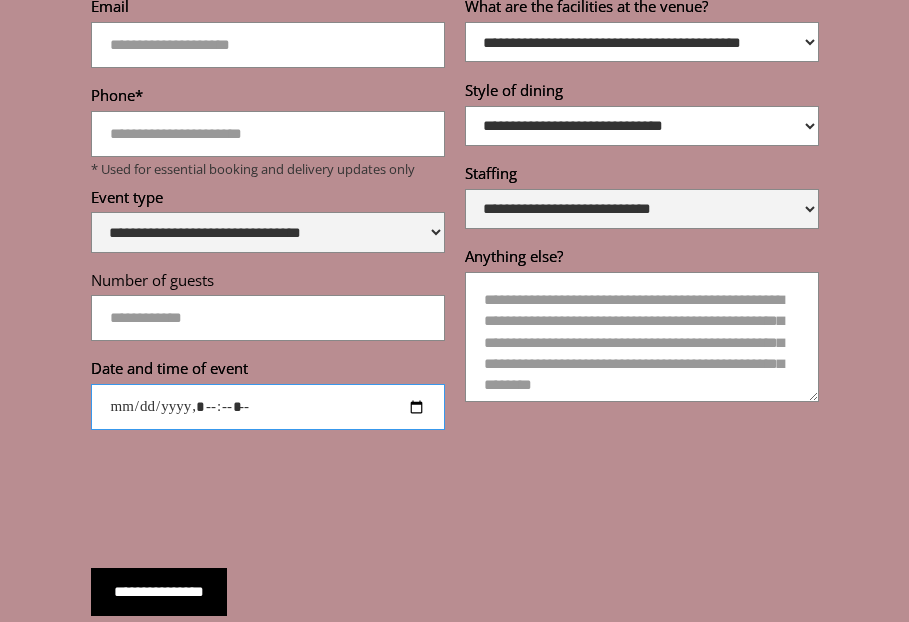 click on "Date and time of event" at bounding box center [268, 407] 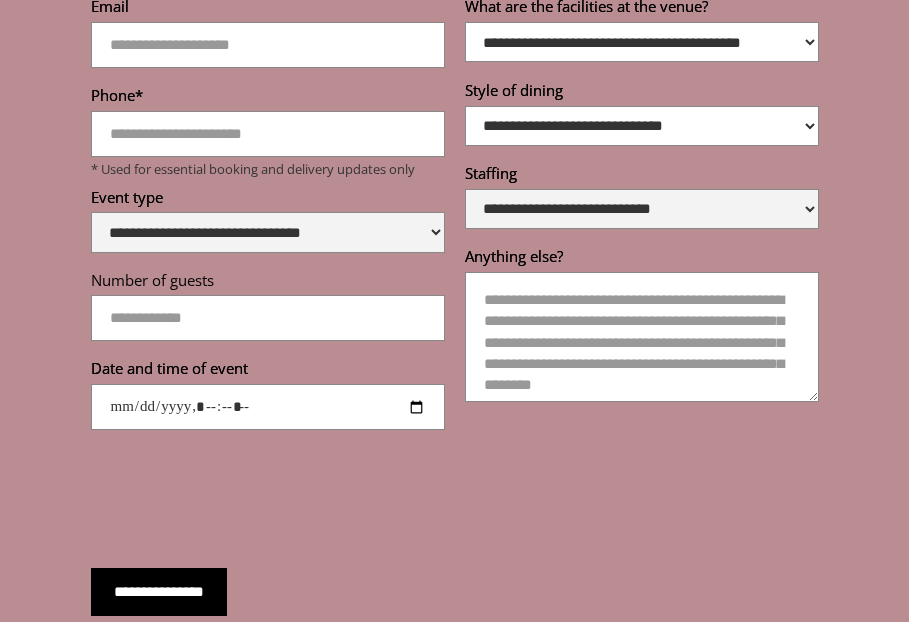 type on "**********" 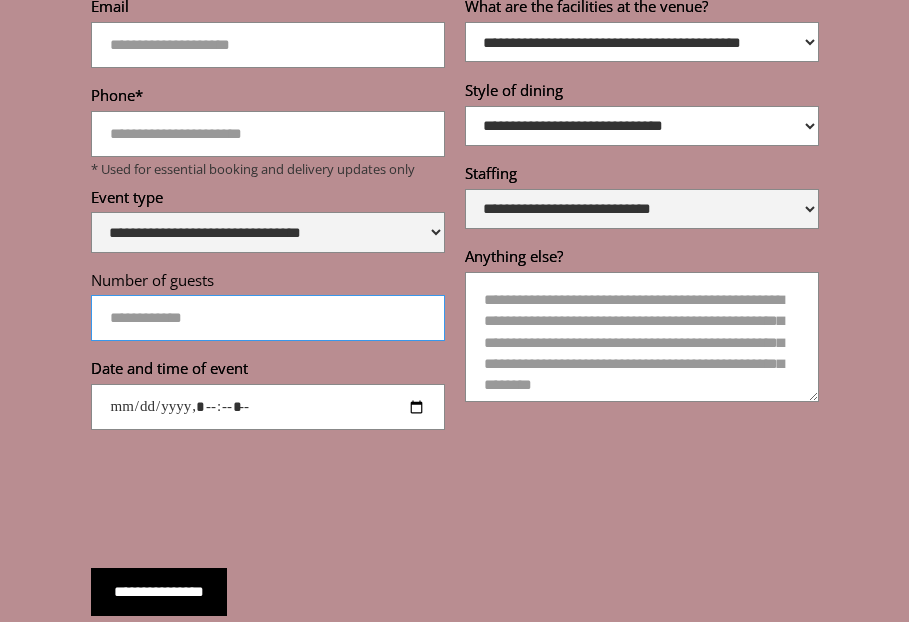 click on "Number of guests" at bounding box center (268, 318) 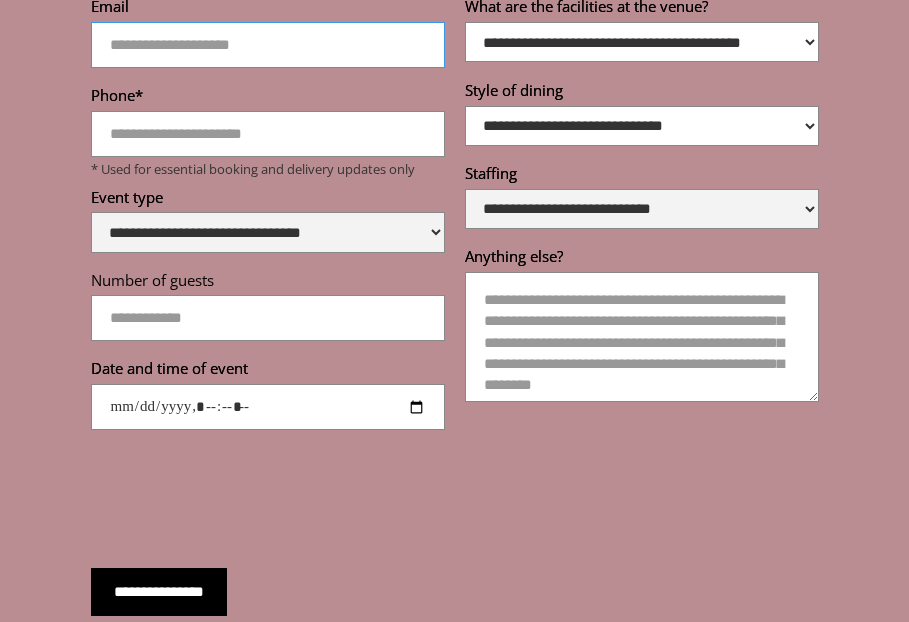 click on "Email" at bounding box center [268, 45] 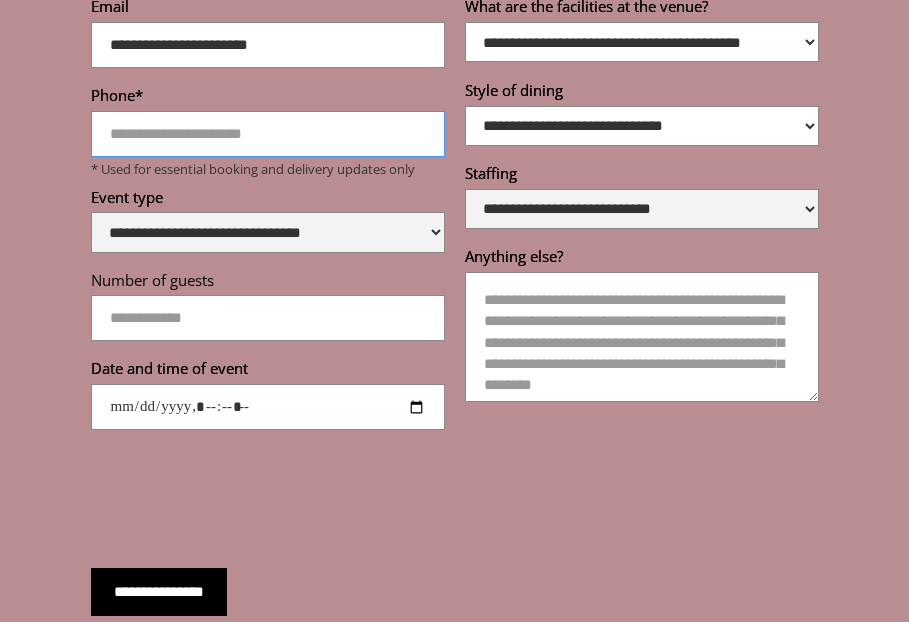 click on "Phone*" at bounding box center [268, 134] 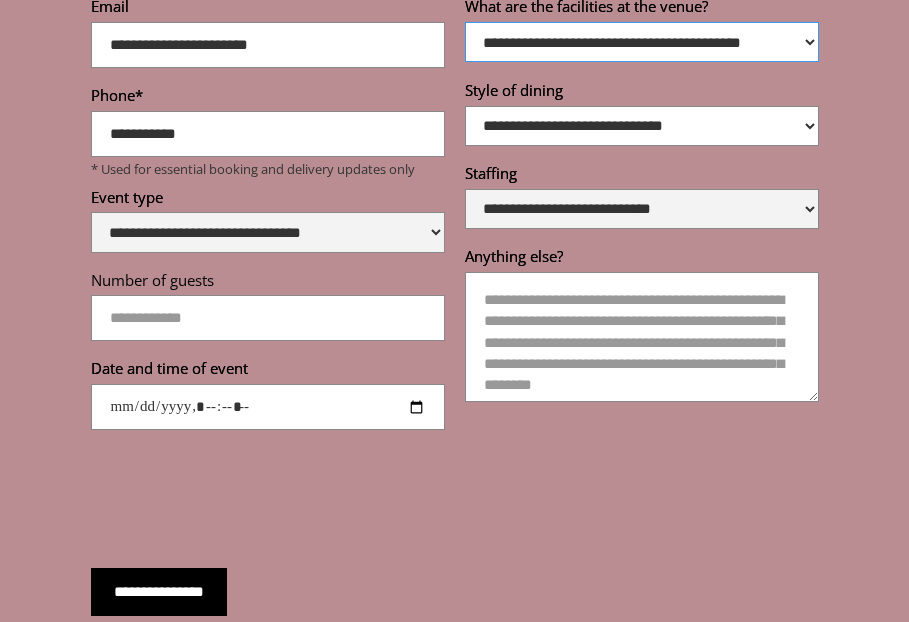 click on "**********" at bounding box center [642, 42] 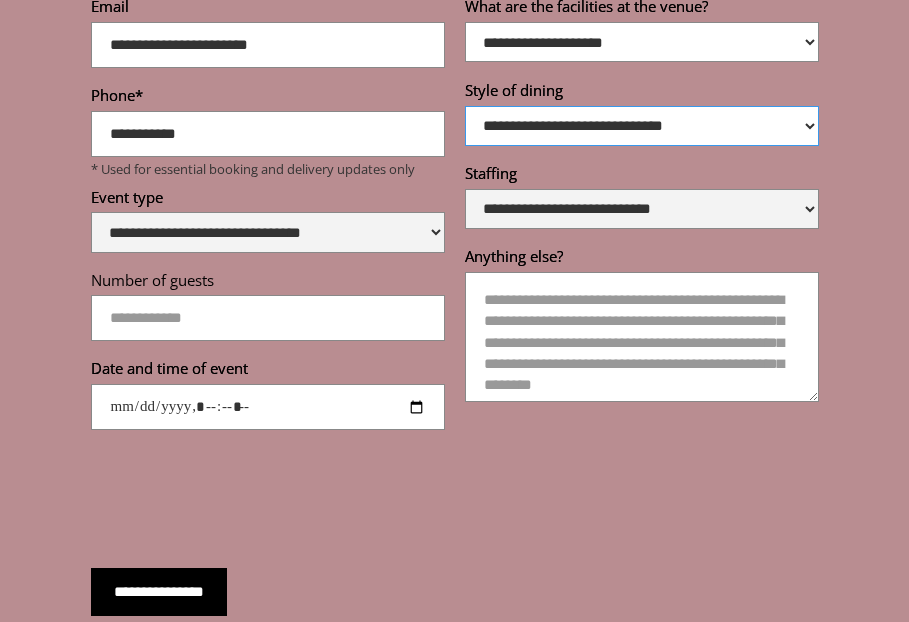 click on "**********" at bounding box center [642, 126] 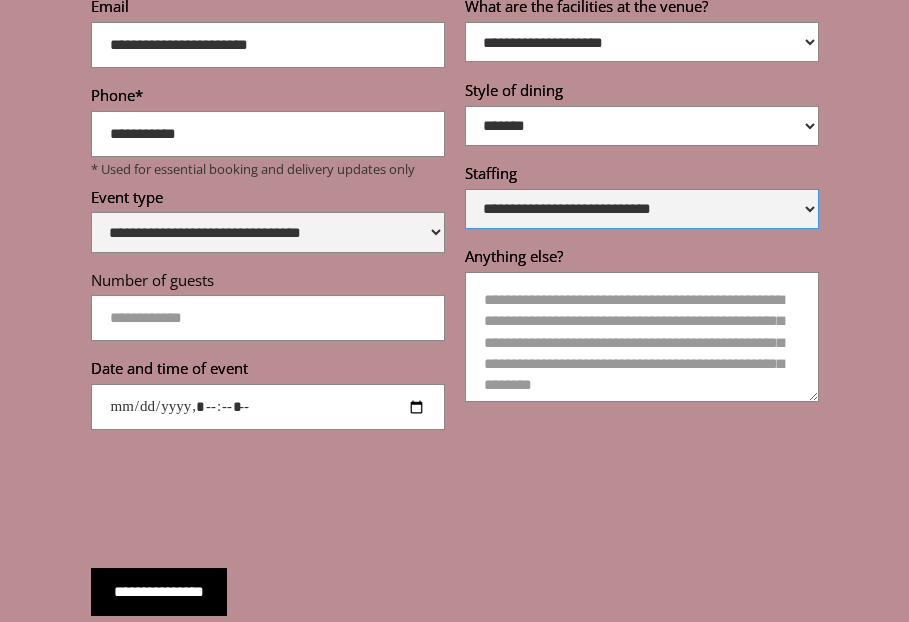 click on "**********" at bounding box center [642, 209] 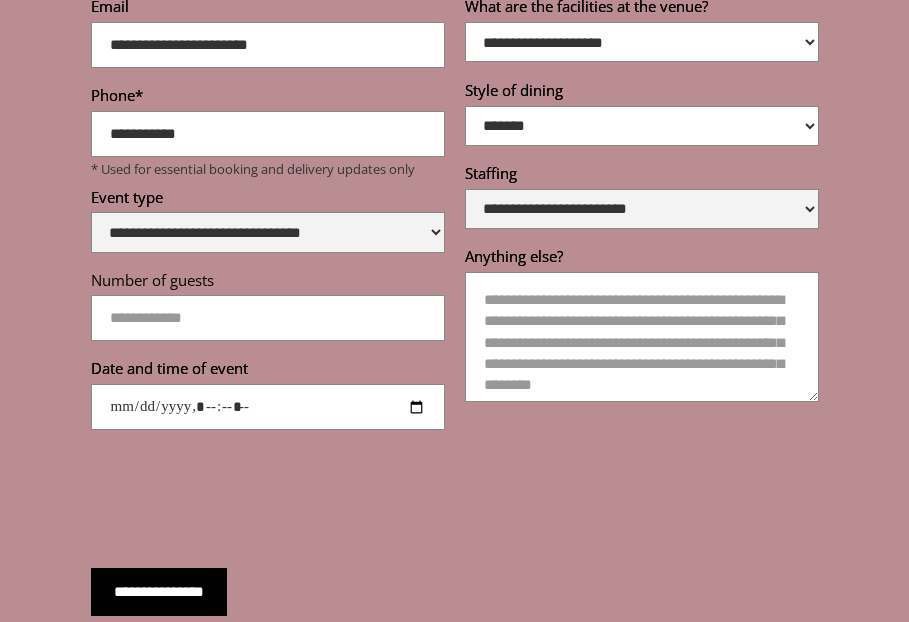 click at bounding box center (455, 499) 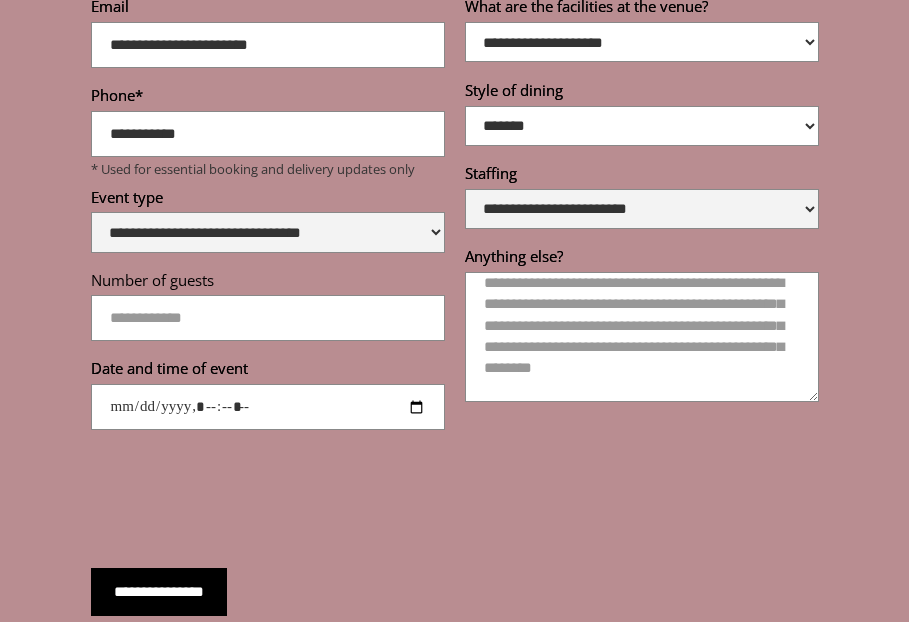 scroll, scrollTop: 0, scrollLeft: 0, axis: both 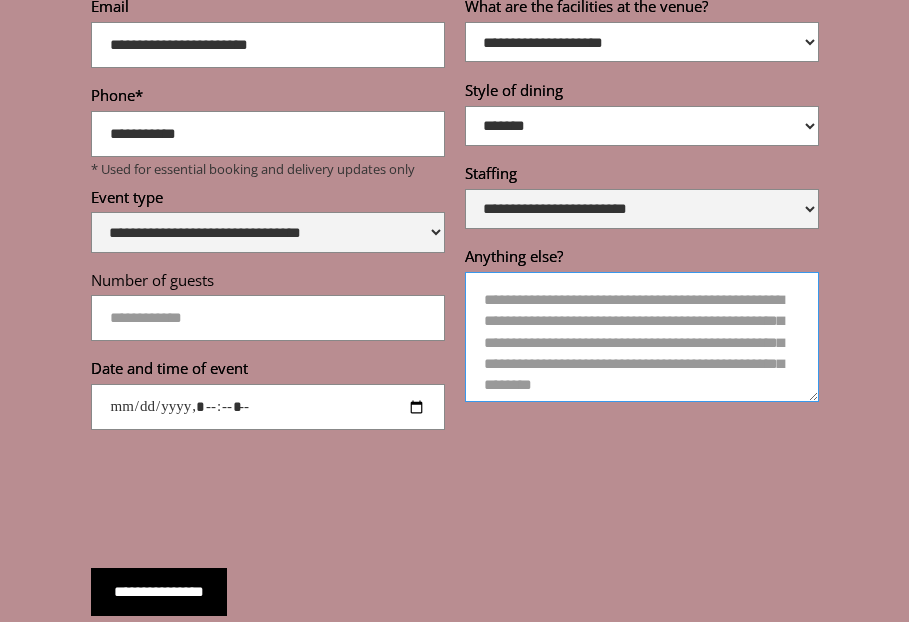 click on "Anything else?" at bounding box center (642, 337) 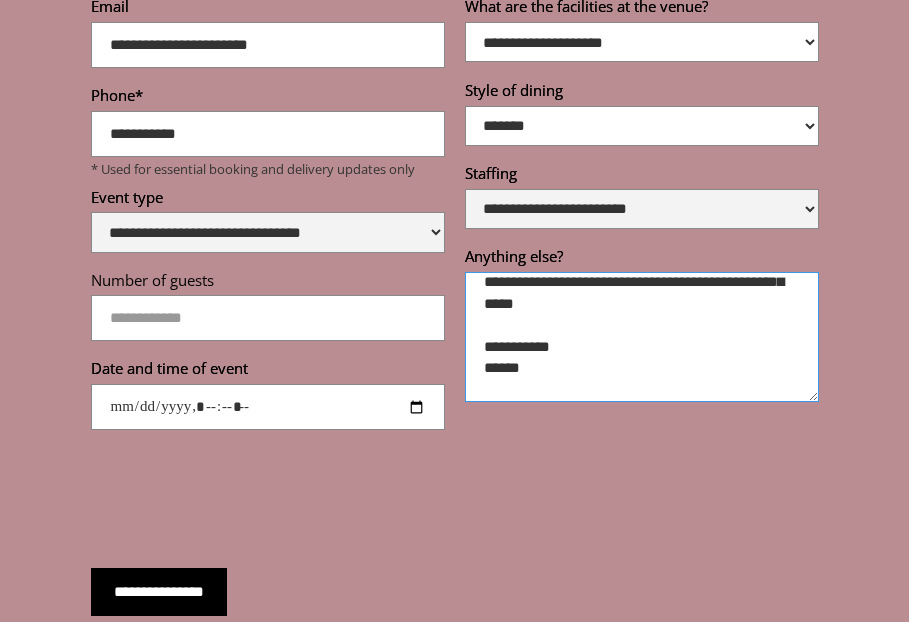 scroll, scrollTop: 0, scrollLeft: 0, axis: both 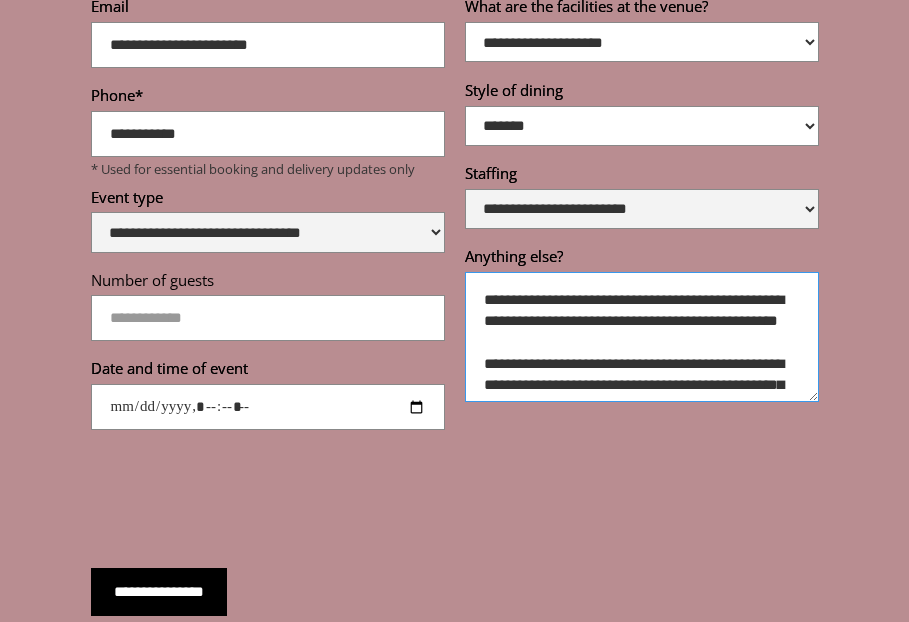 click on "**********" at bounding box center (642, 337) 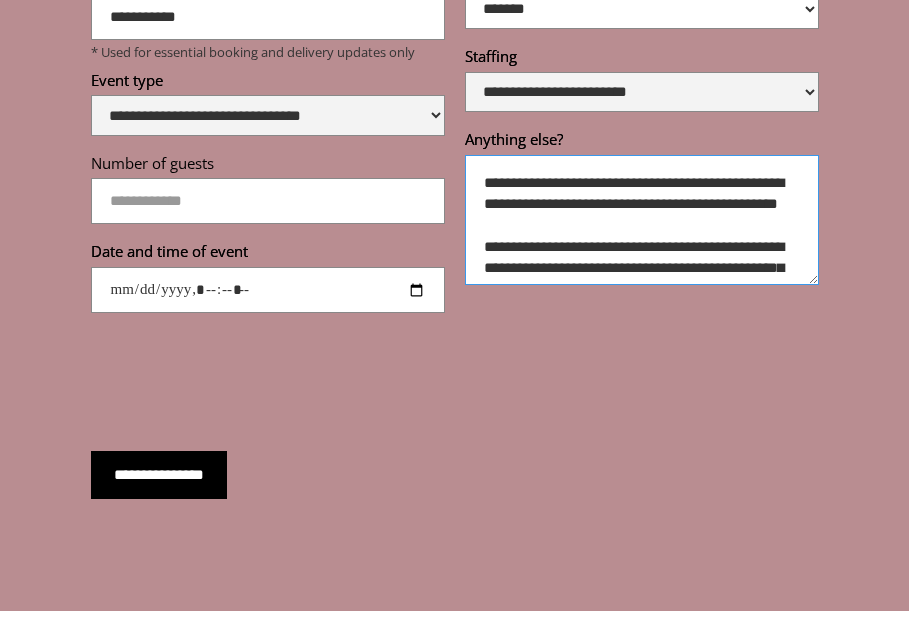 type on "**********" 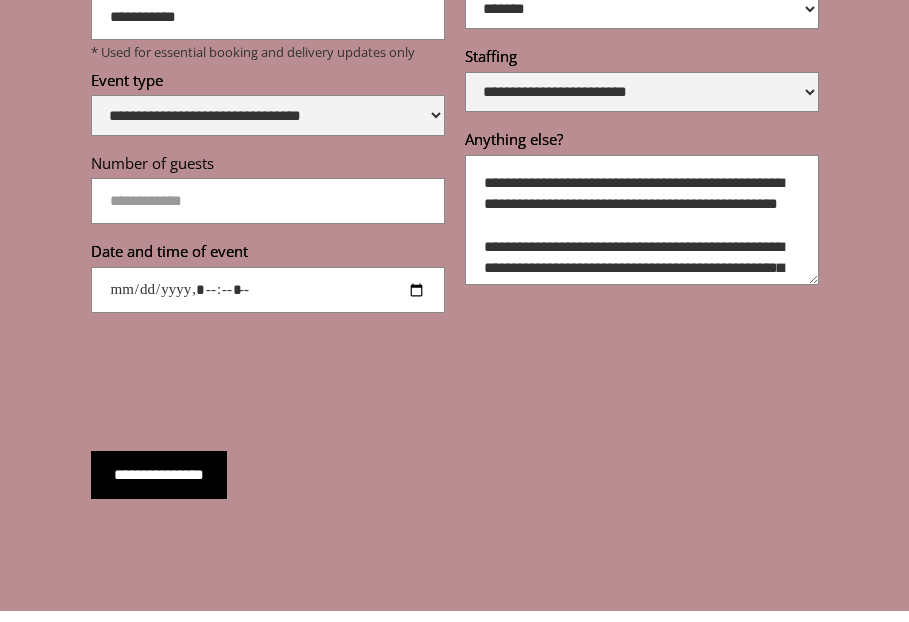 click on "**********" at bounding box center [159, 475] 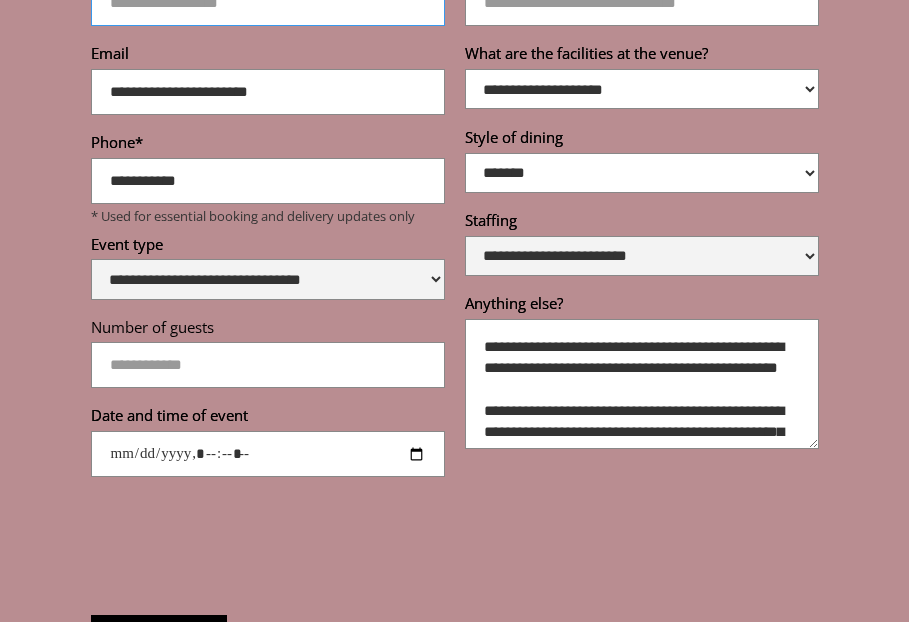 click on "Full name" at bounding box center (268, 3) 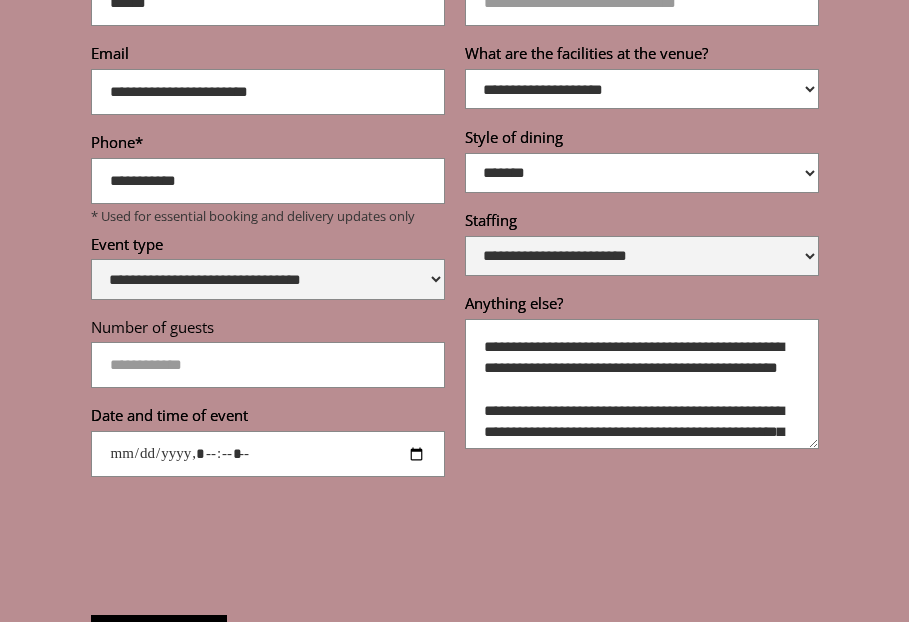 click at bounding box center [455, 546] 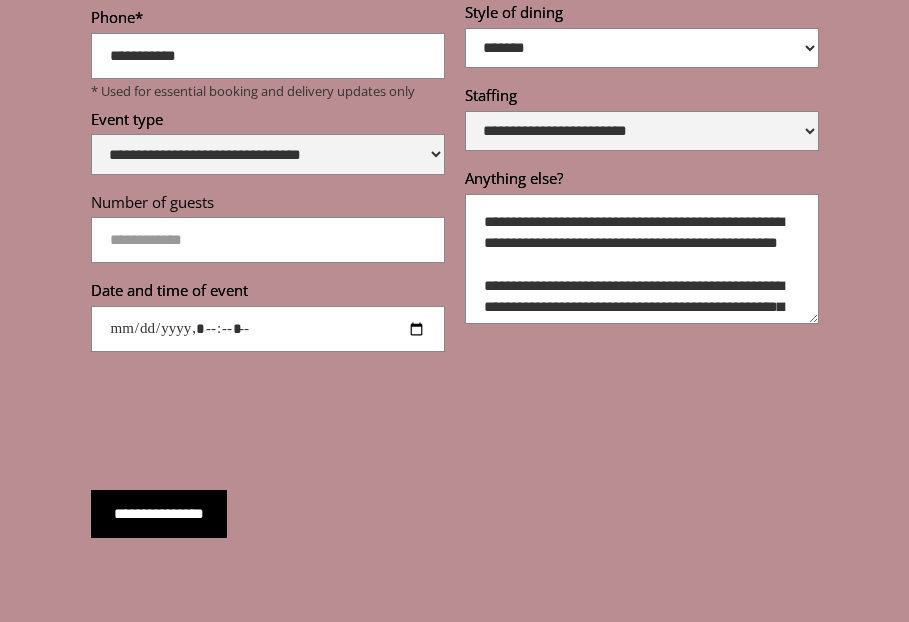 scroll, scrollTop: 6976, scrollLeft: 0, axis: vertical 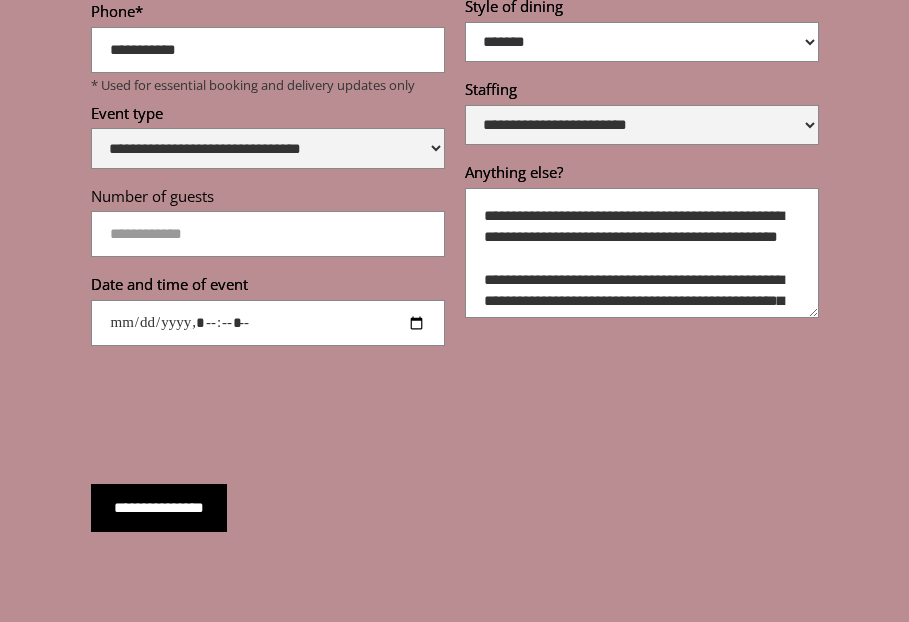 click on "**********" at bounding box center (159, 508) 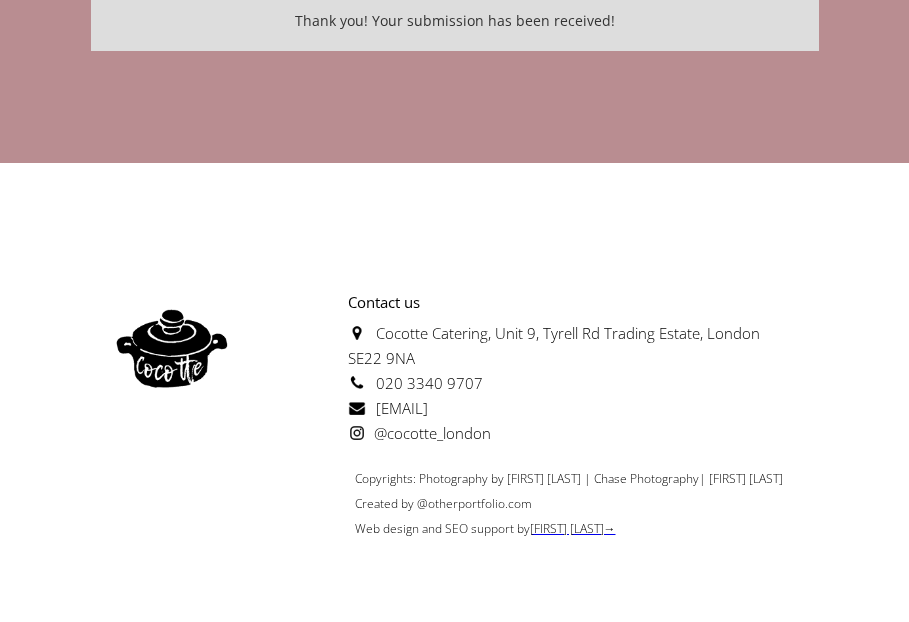 scroll, scrollTop: 6259, scrollLeft: 0, axis: vertical 